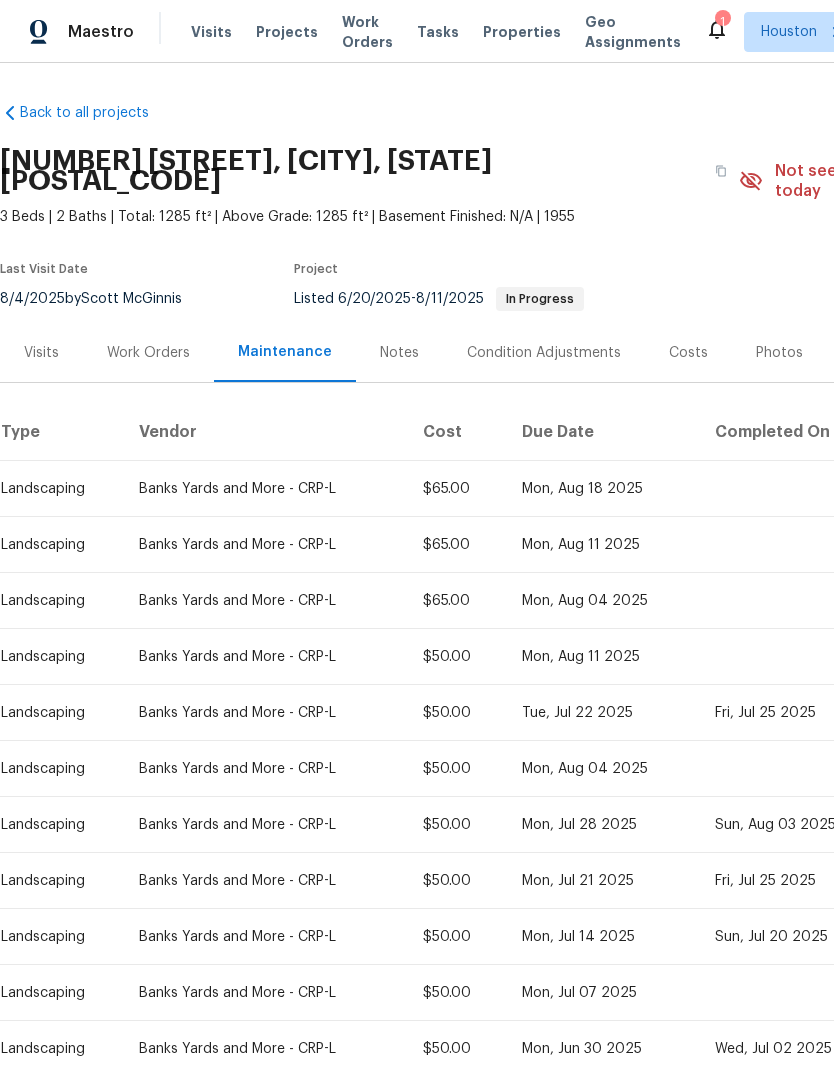 scroll, scrollTop: 0, scrollLeft: 0, axis: both 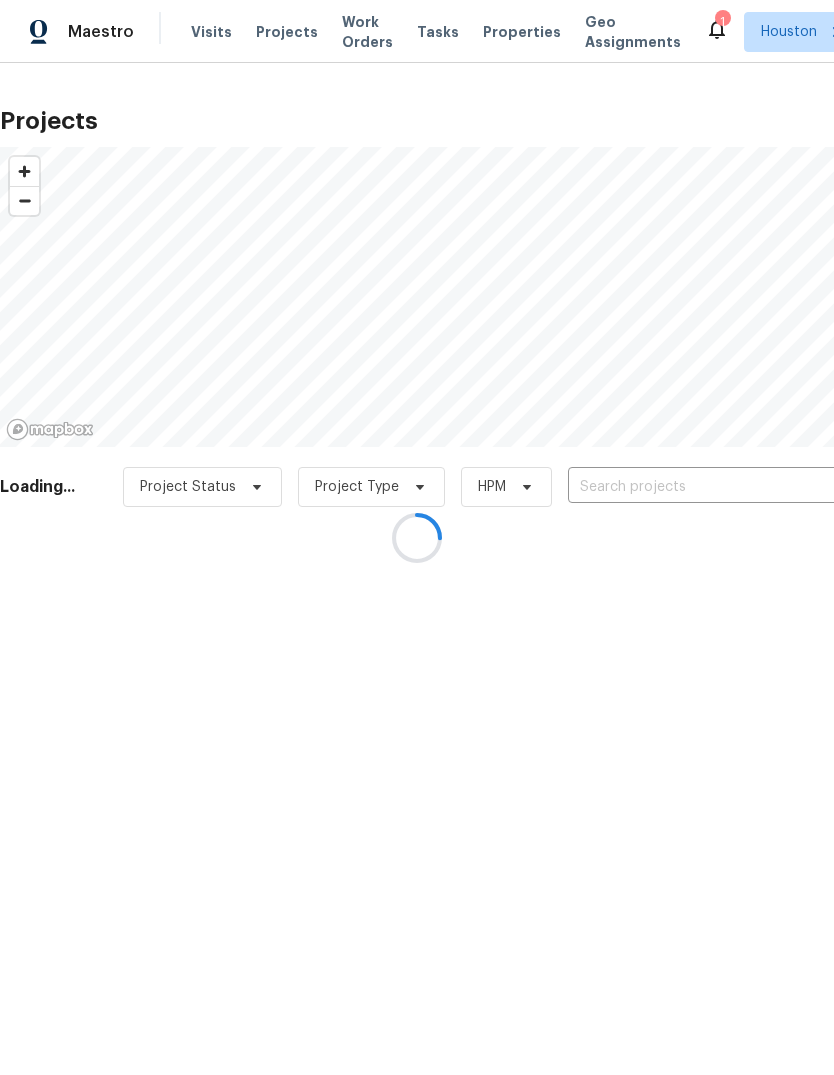 click at bounding box center [417, 537] 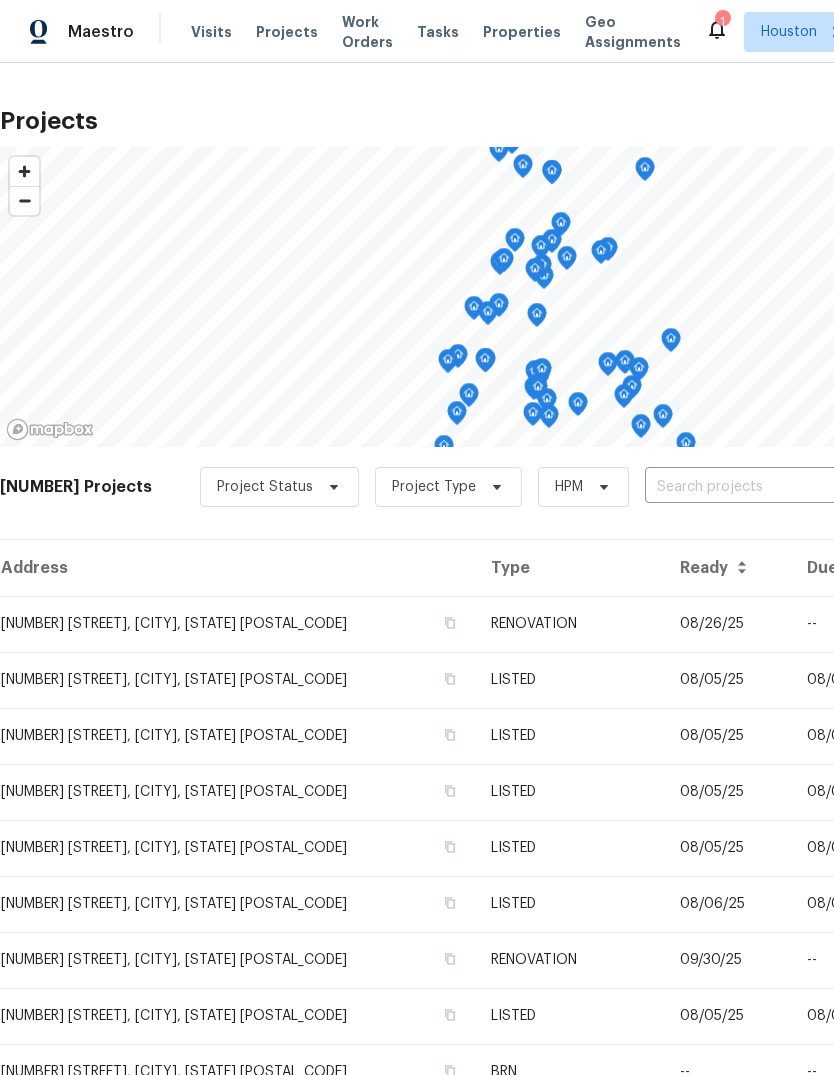 click at bounding box center (759, 487) 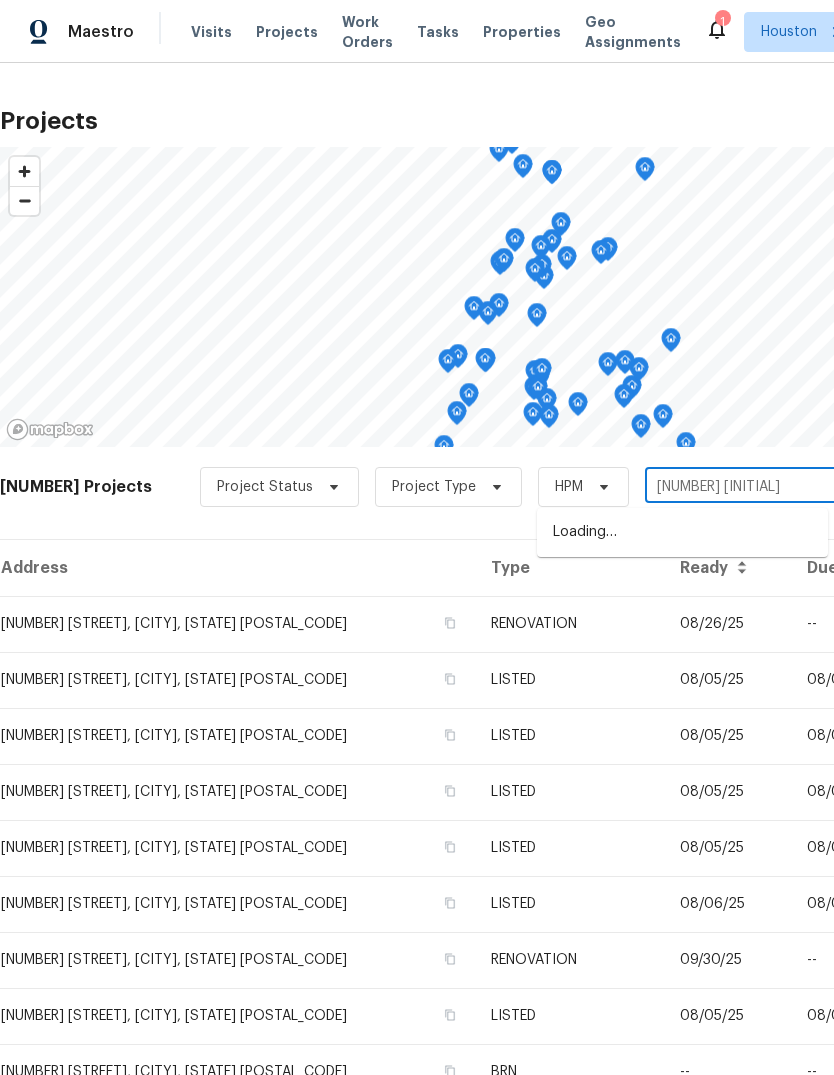 type on "[NUMBER] [INITIAL]" 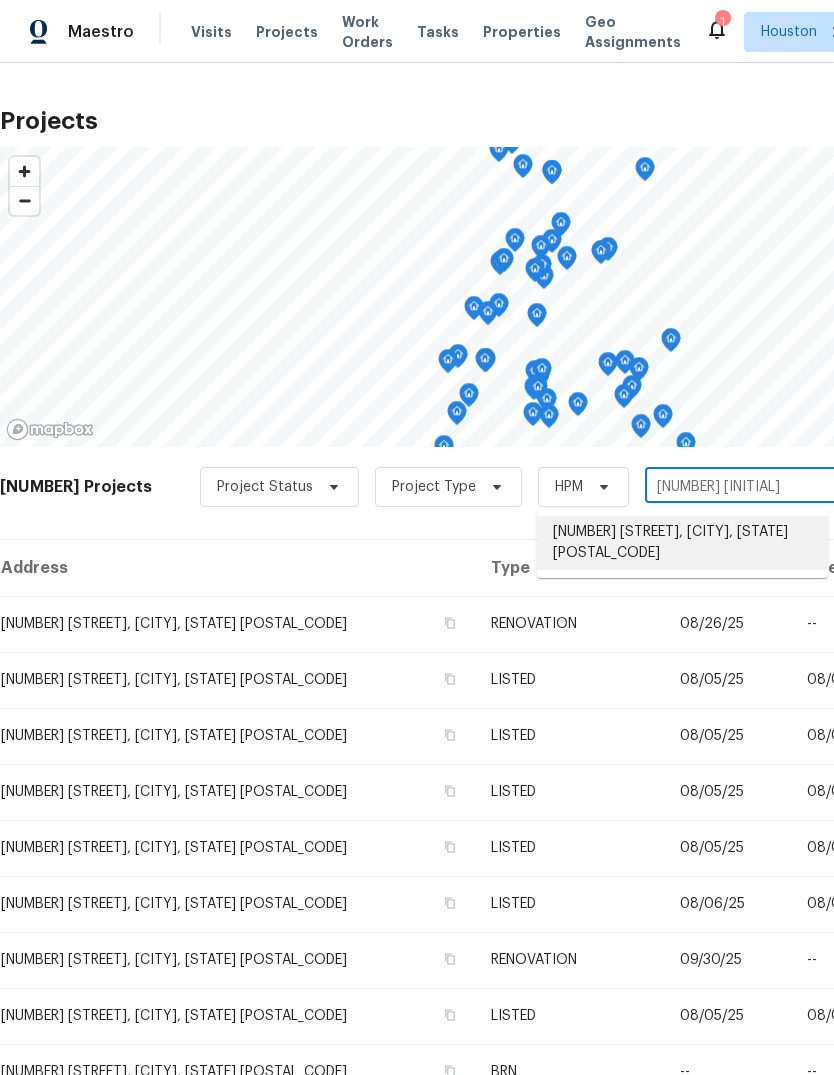click on "[NUMBER] [STREET], [CITY], [STATE] [POSTAL_CODE]" at bounding box center (682, 543) 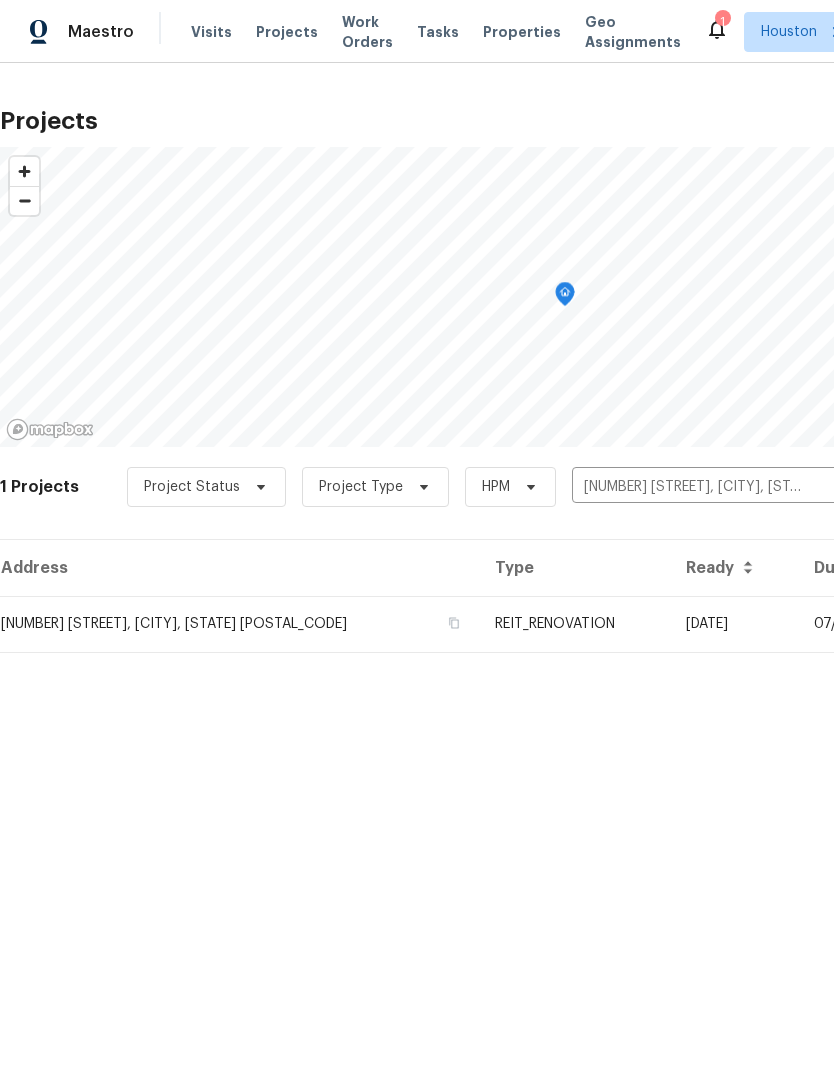 click on "[NUMBER] [STREET], [CITY], [STATE] [POSTAL_CODE]" at bounding box center [239, 624] 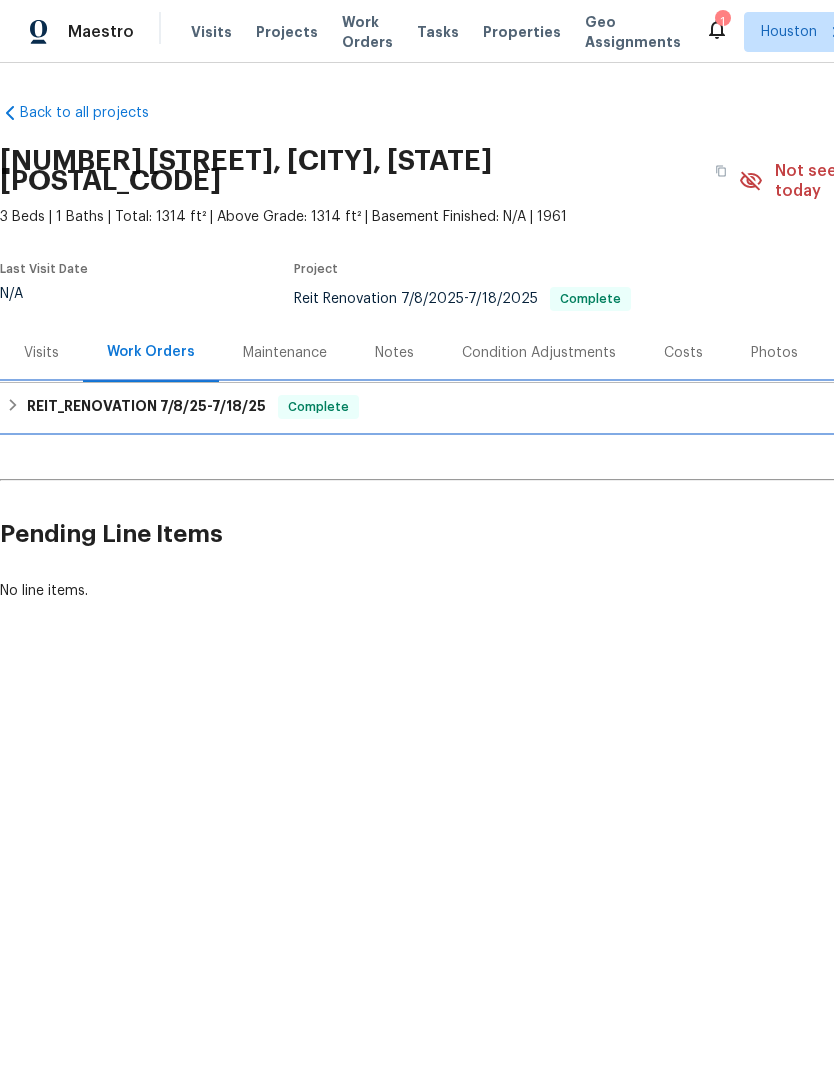 click on "REIT_RENOVATION   [DATE]  -  [DATE] Complete" at bounding box center [565, 407] 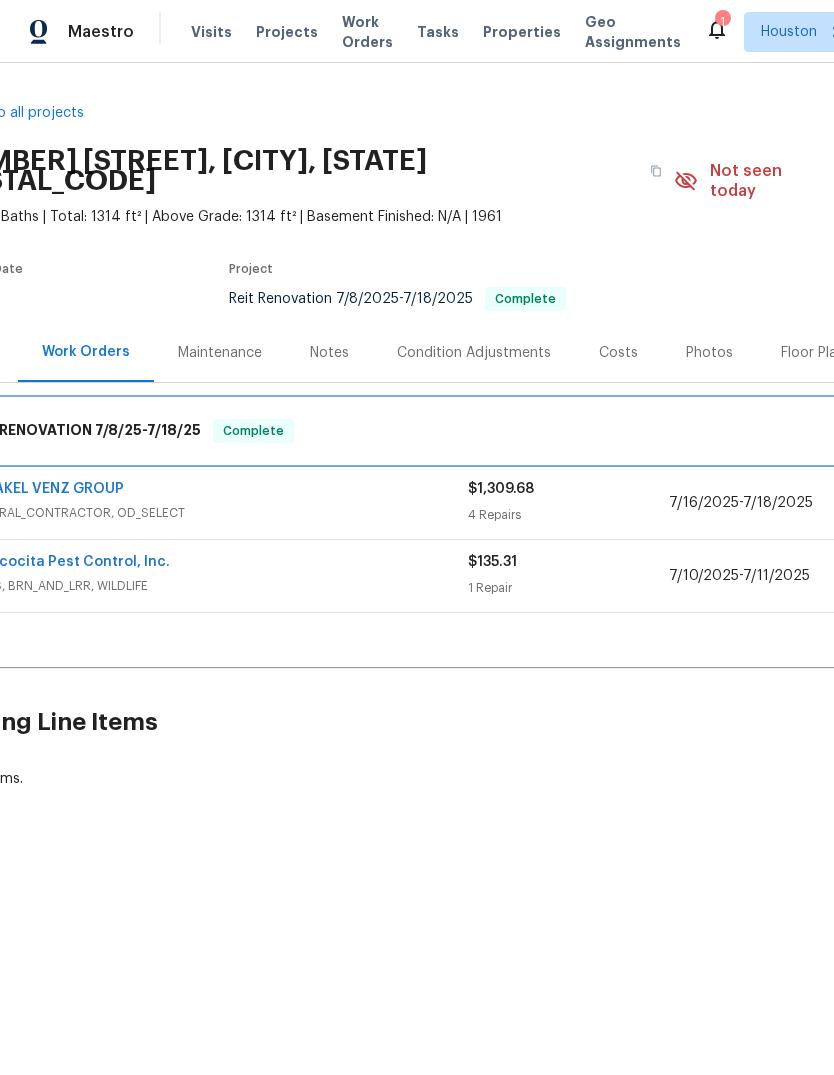 scroll, scrollTop: 0, scrollLeft: 4, axis: horizontal 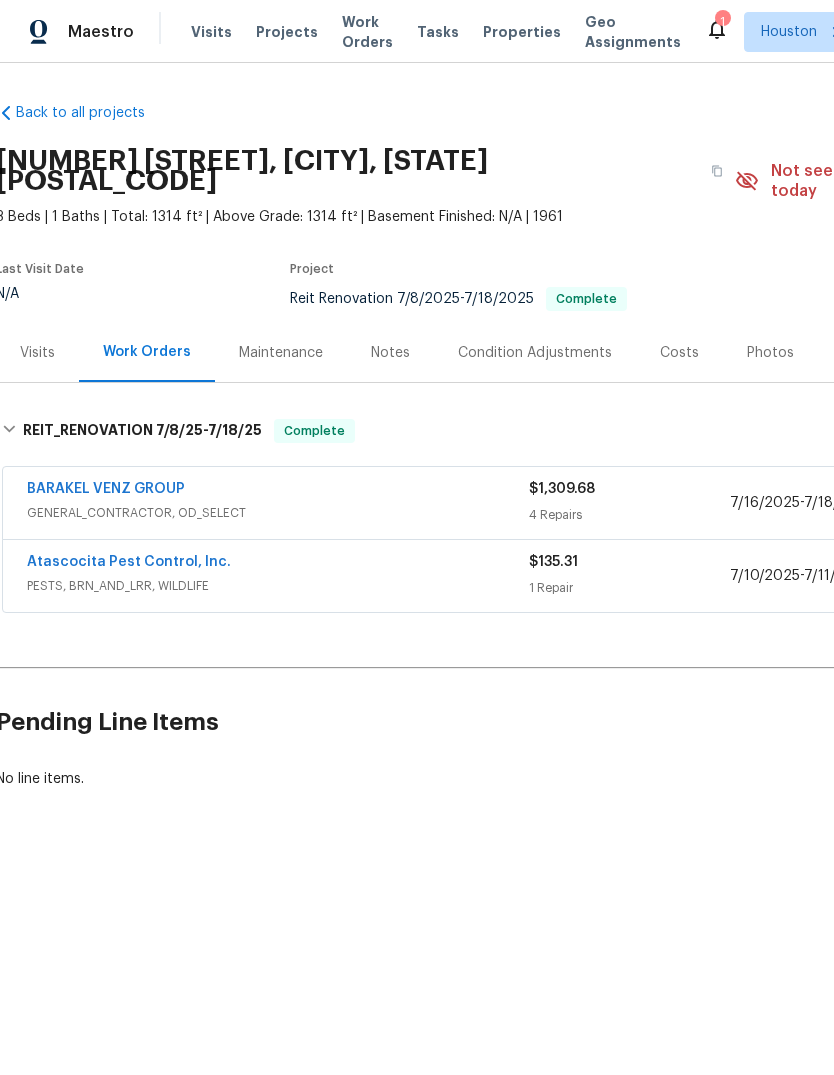 click on "BARAKEL VENZ GROUP" at bounding box center (106, 489) 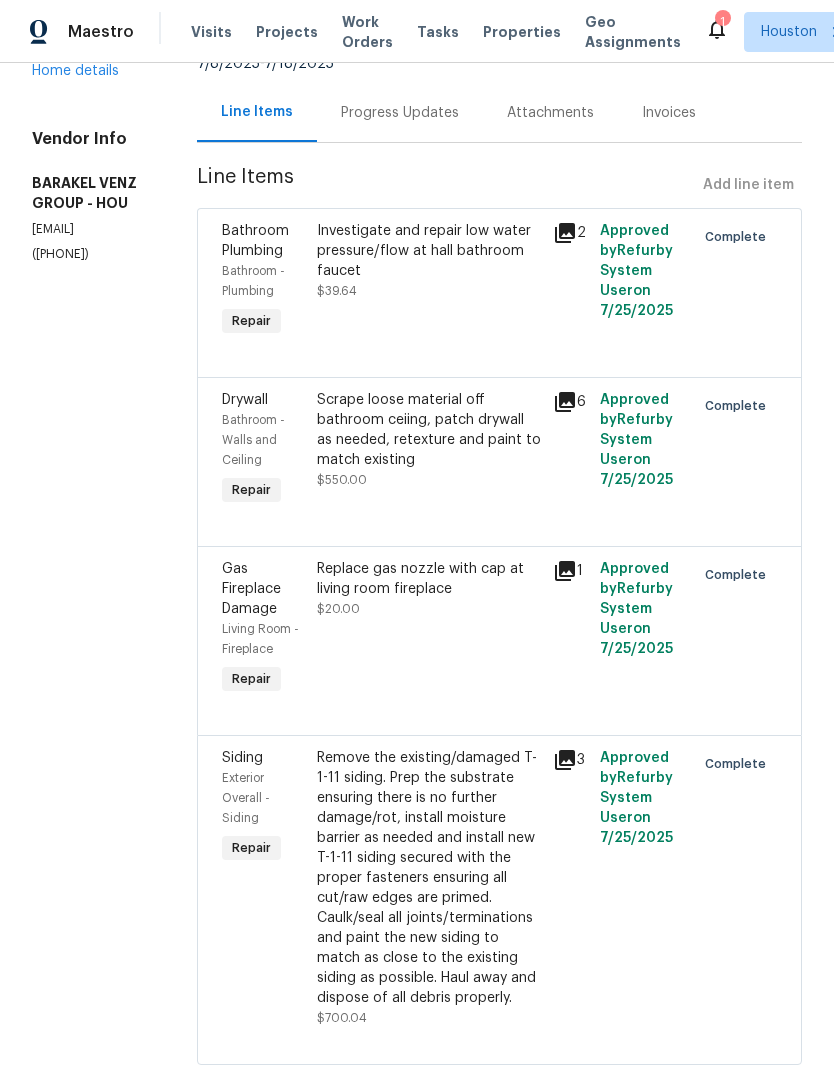 scroll, scrollTop: 189, scrollLeft: 0, axis: vertical 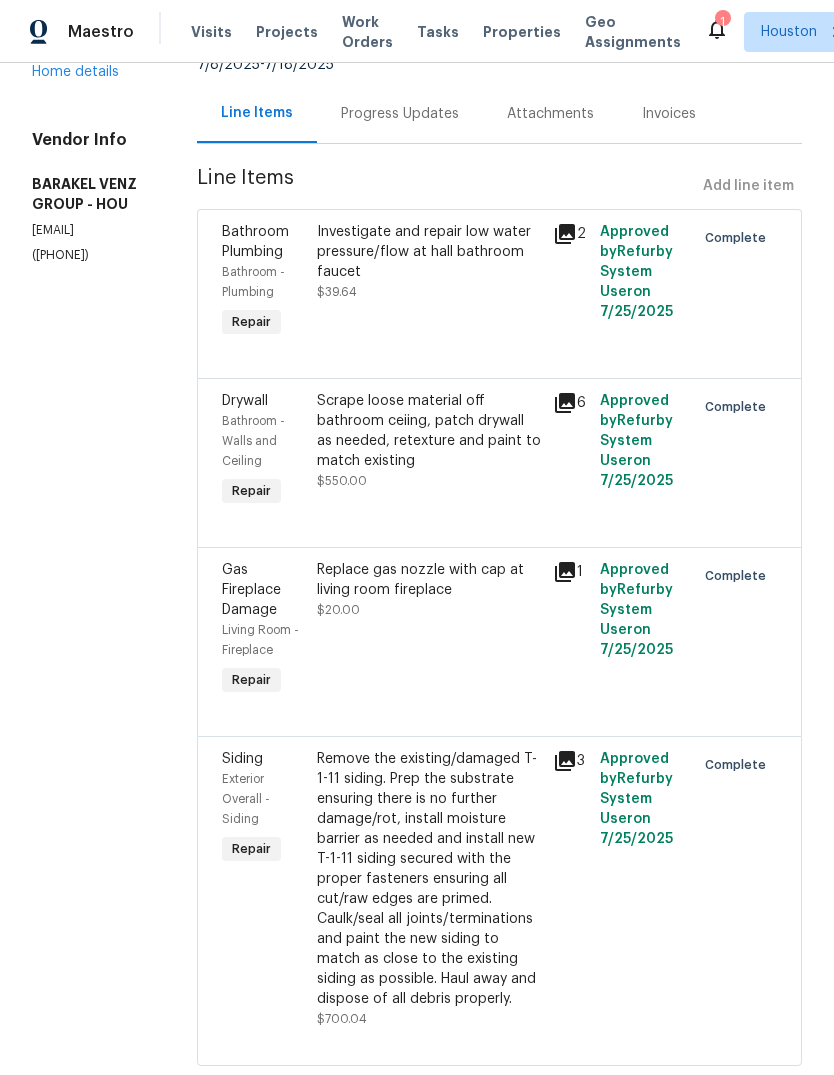 click on "Replace gas nozzle with cap at living room fireplace $20.00" at bounding box center (429, 590) 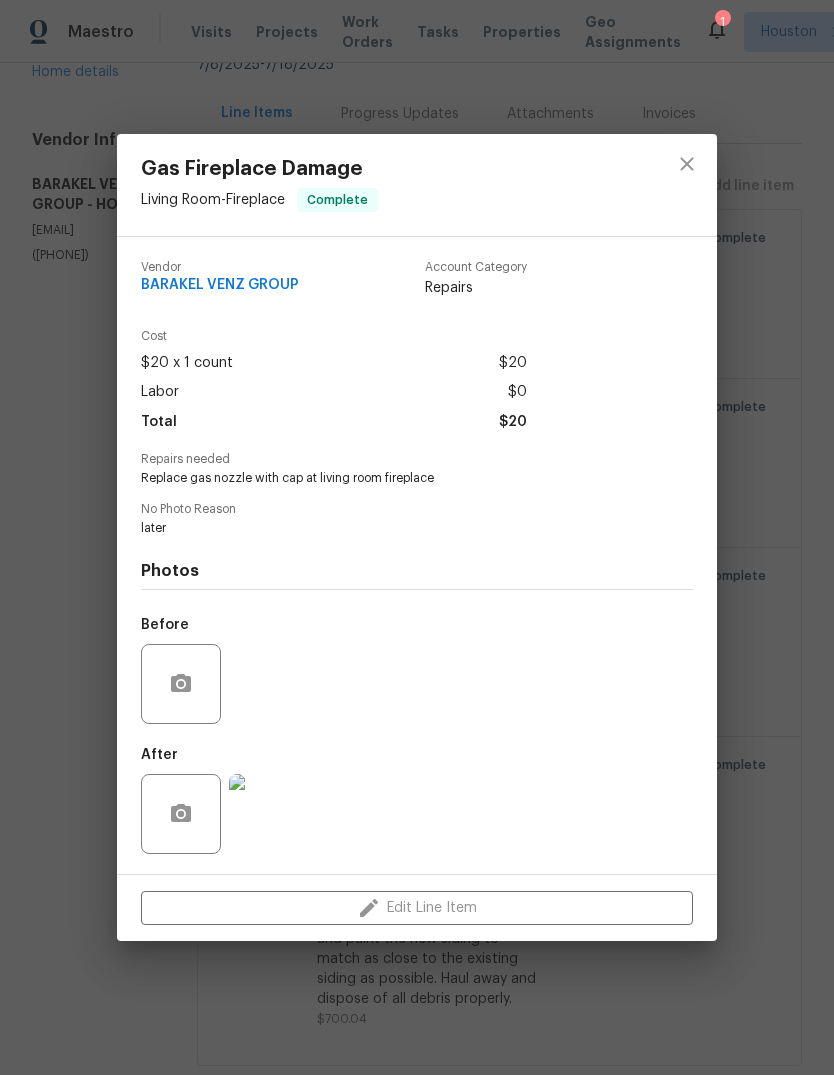 click at bounding box center [269, 814] 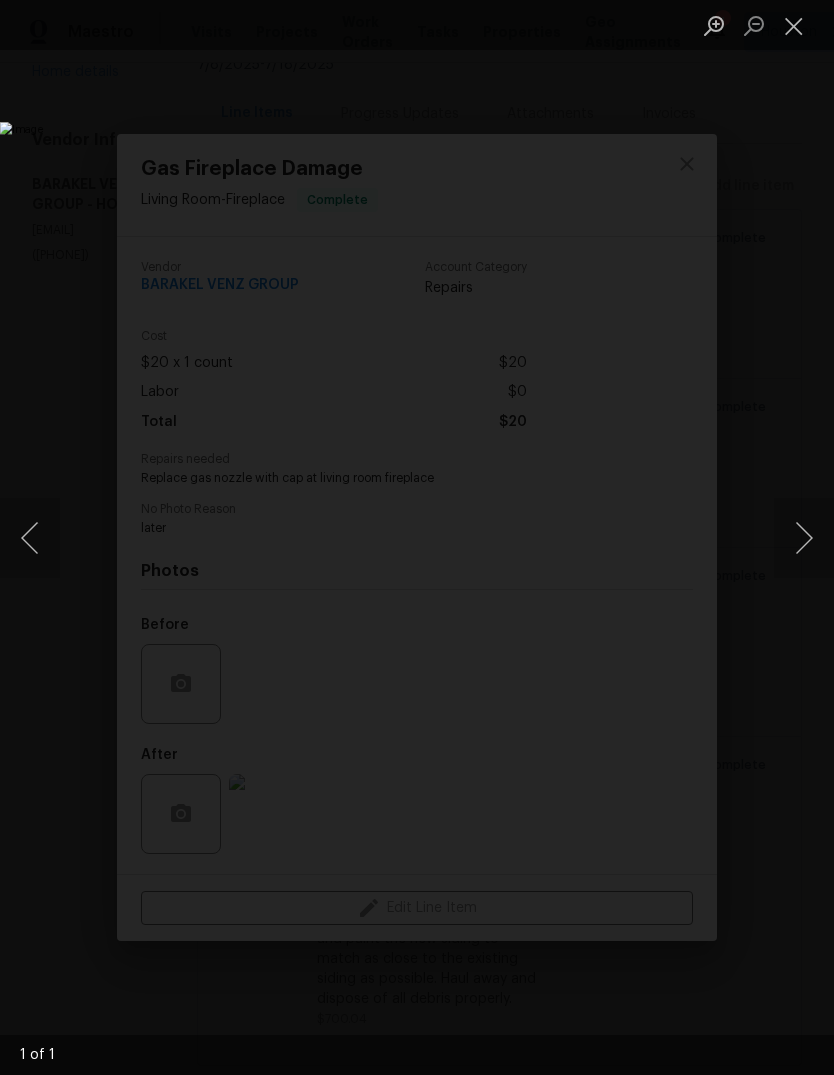 click at bounding box center (794, 25) 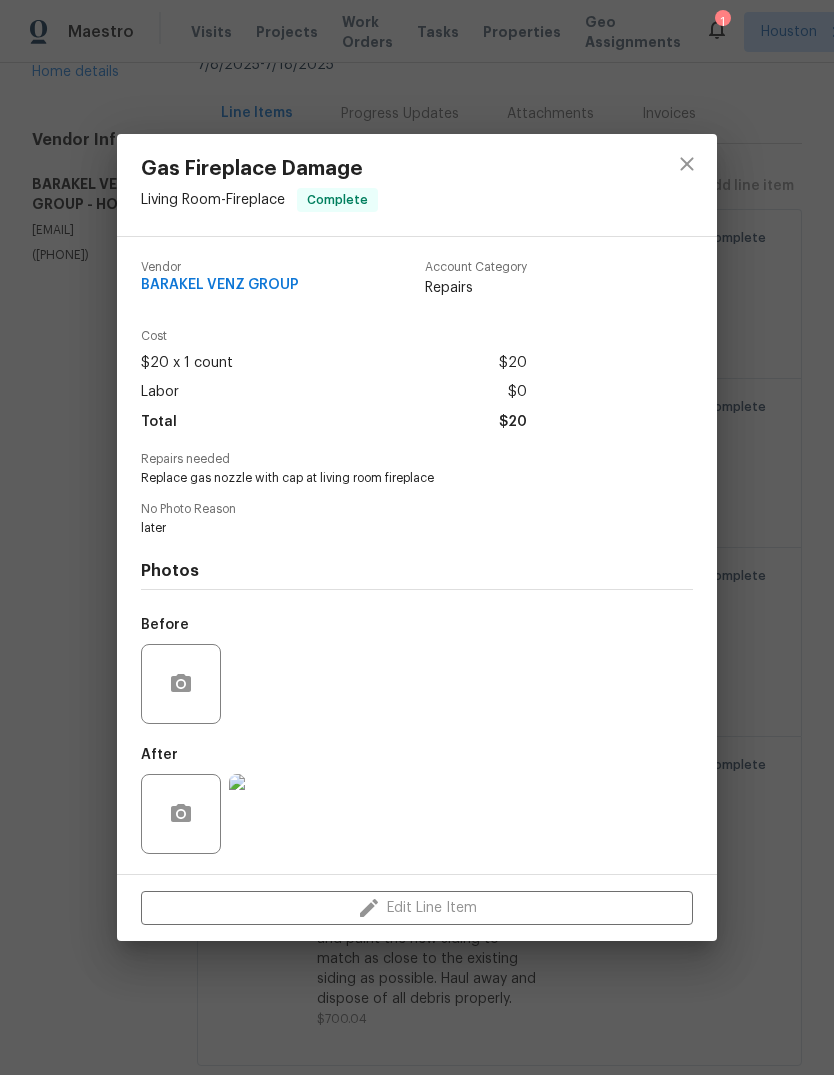 click on "Gas Fireplace Damage Living Room  -  Fireplace Complete Vendor BARAKEL VENZ GROUP Account Category Repairs Cost $20 x 1 count $20 Labor $0 Total $20 Repairs needed Replace gas nozzle with cap at living room fireplace No Photo Reason later Photos Before After  Edit Line Item" at bounding box center [417, 537] 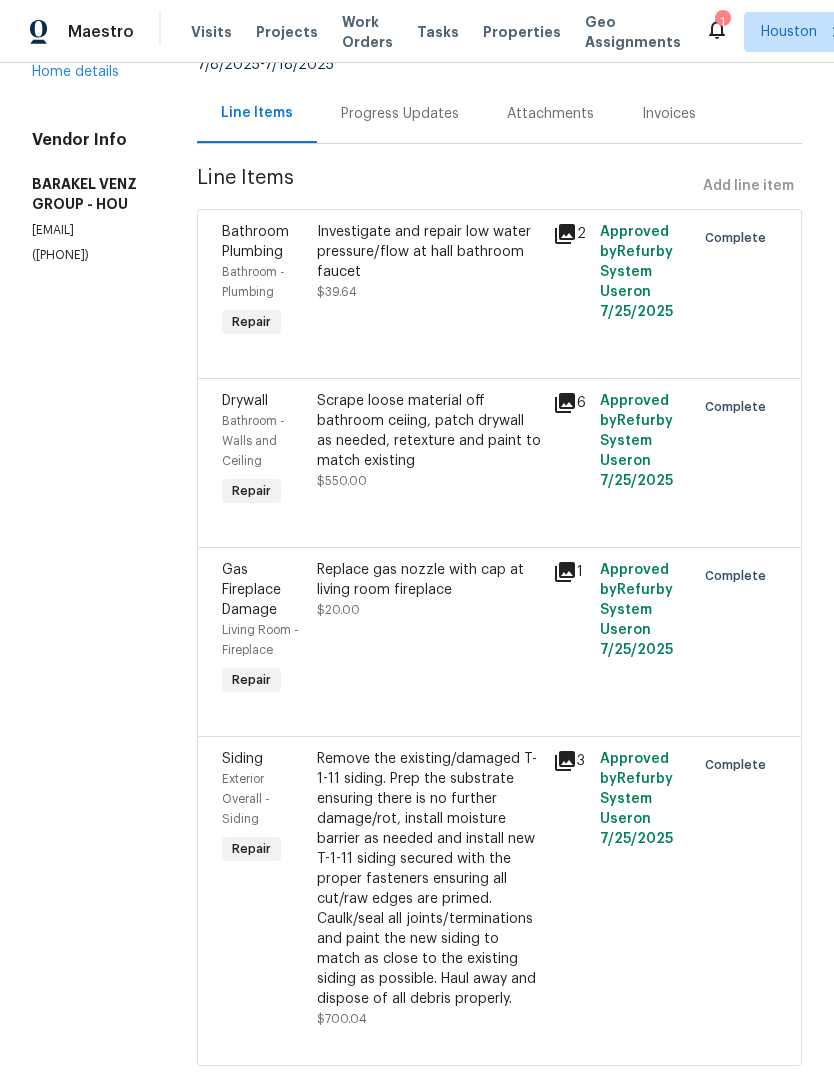 click on "Scrape loose material off bathroom ceiing, patch drywall as needed, retexture and paint to match existing" at bounding box center (429, 431) 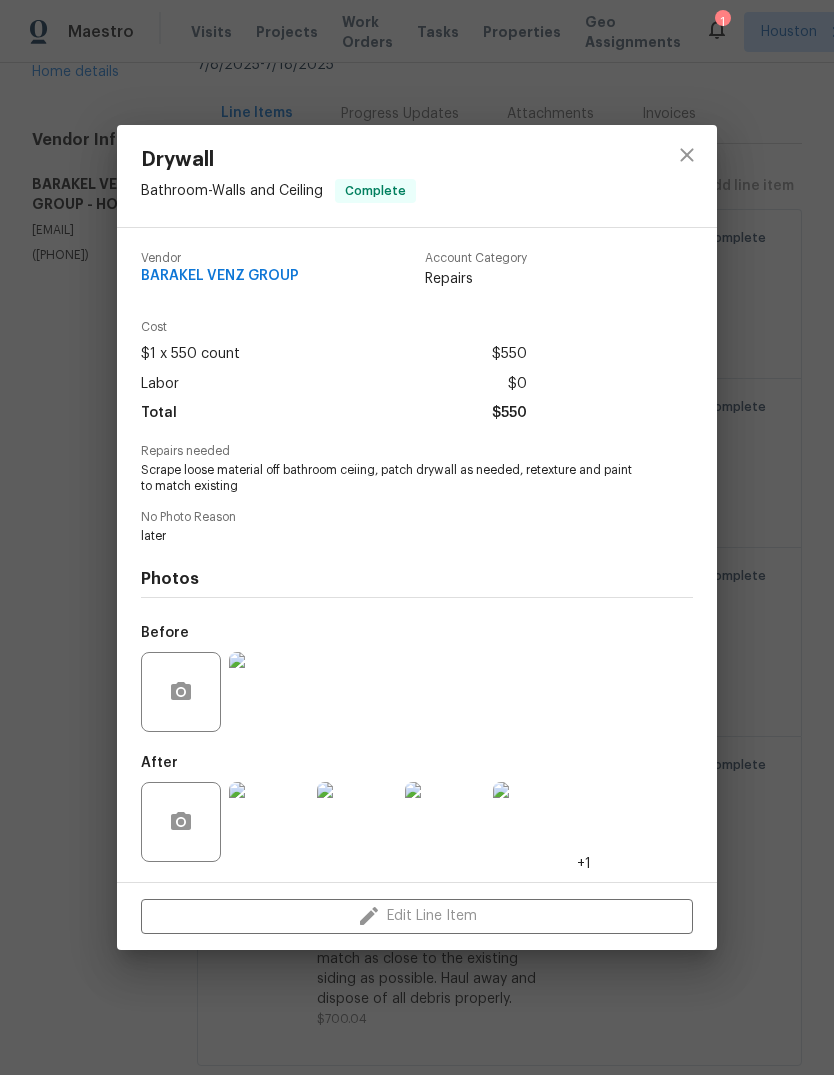 click at bounding box center (269, 822) 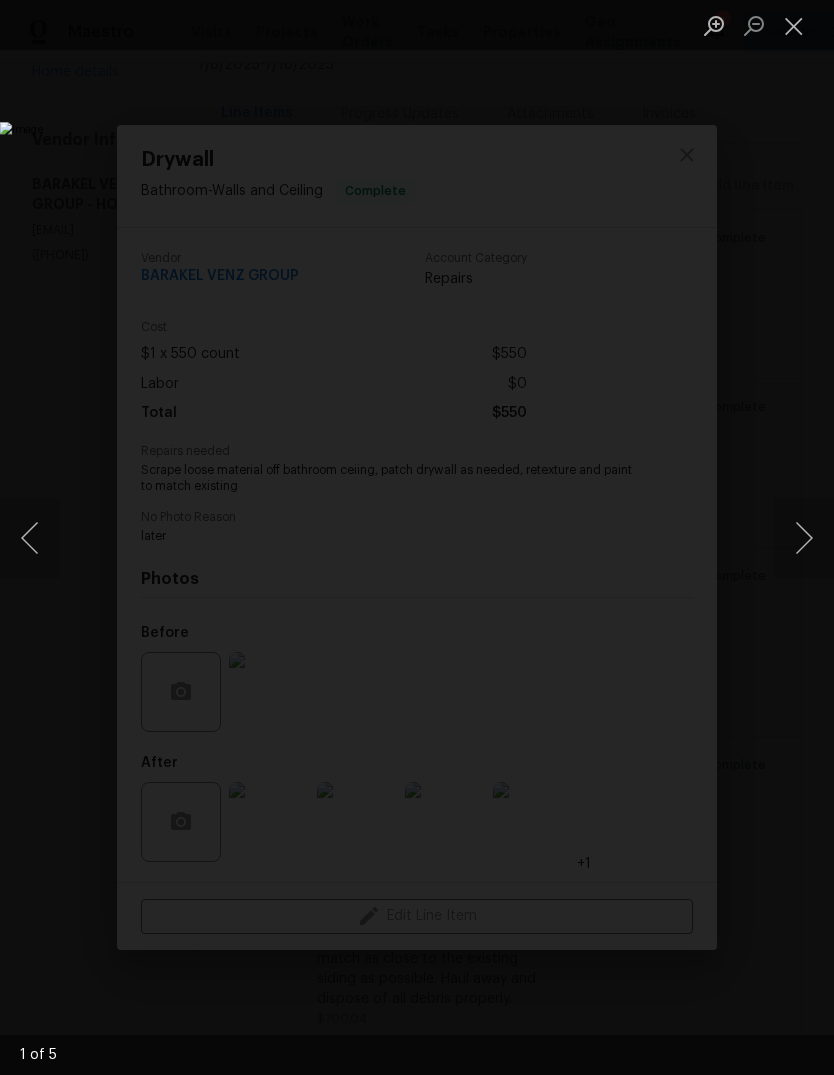 click at bounding box center [804, 538] 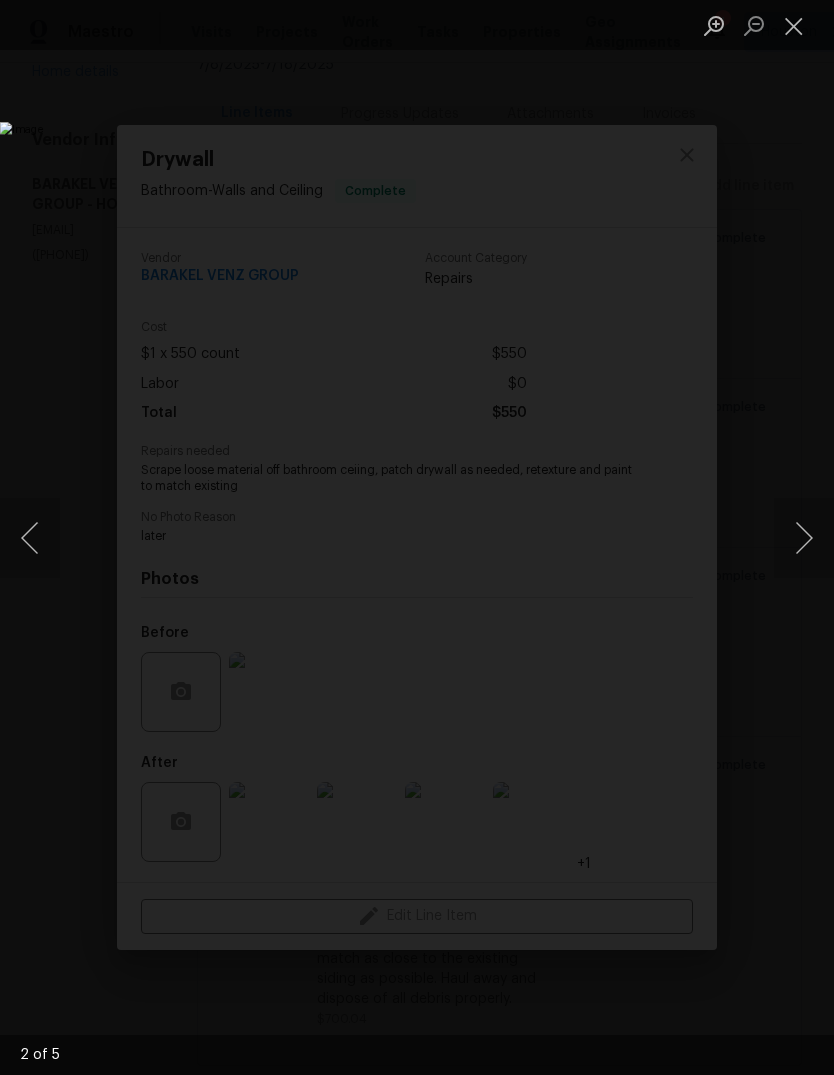 click at bounding box center [804, 538] 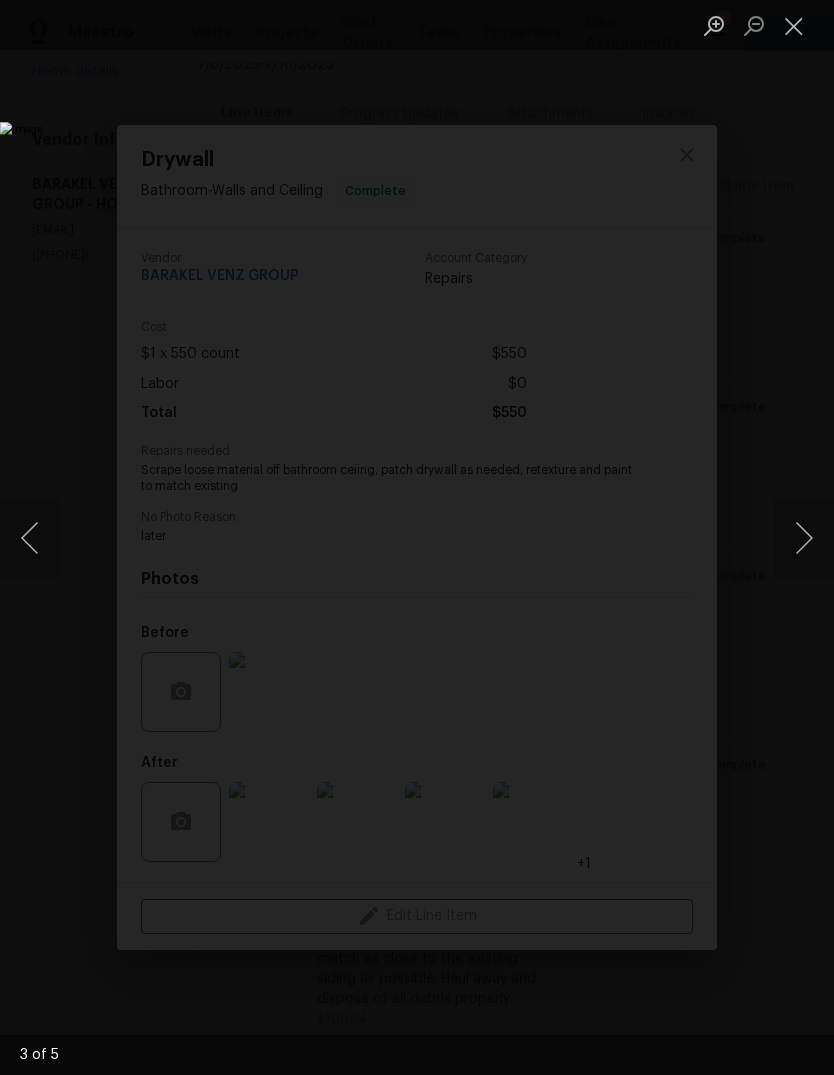 click at bounding box center [804, 538] 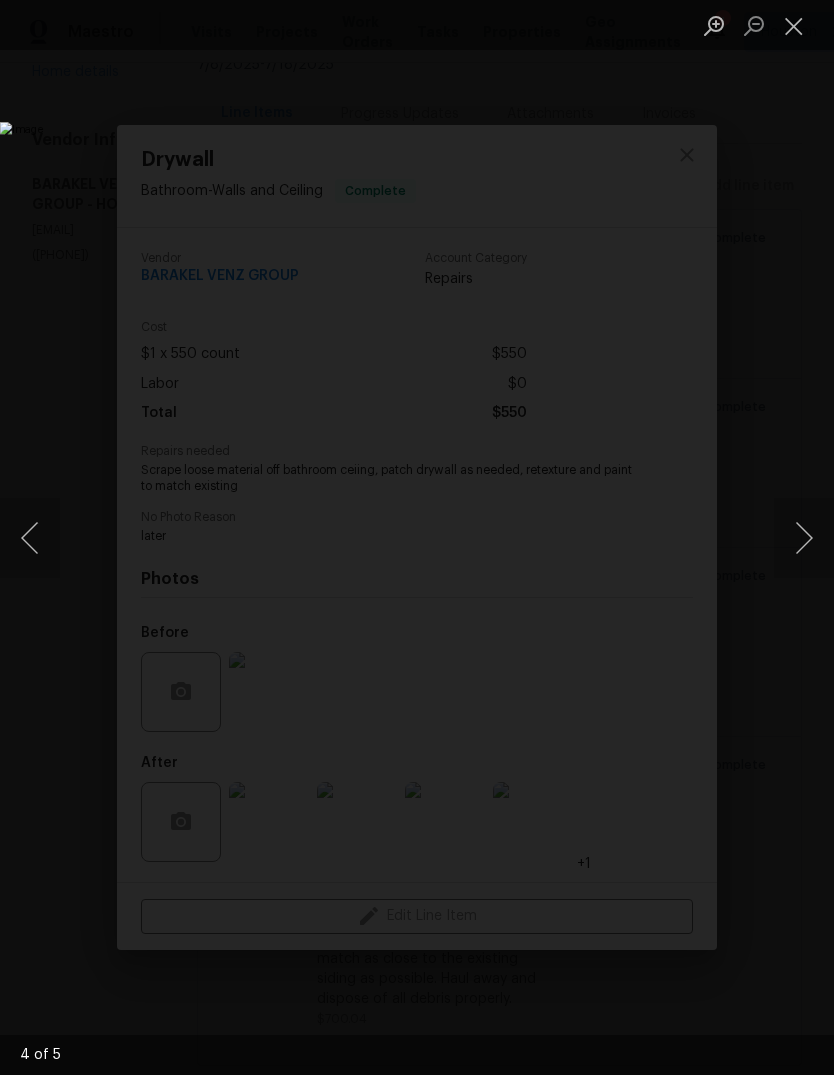 click at bounding box center (804, 538) 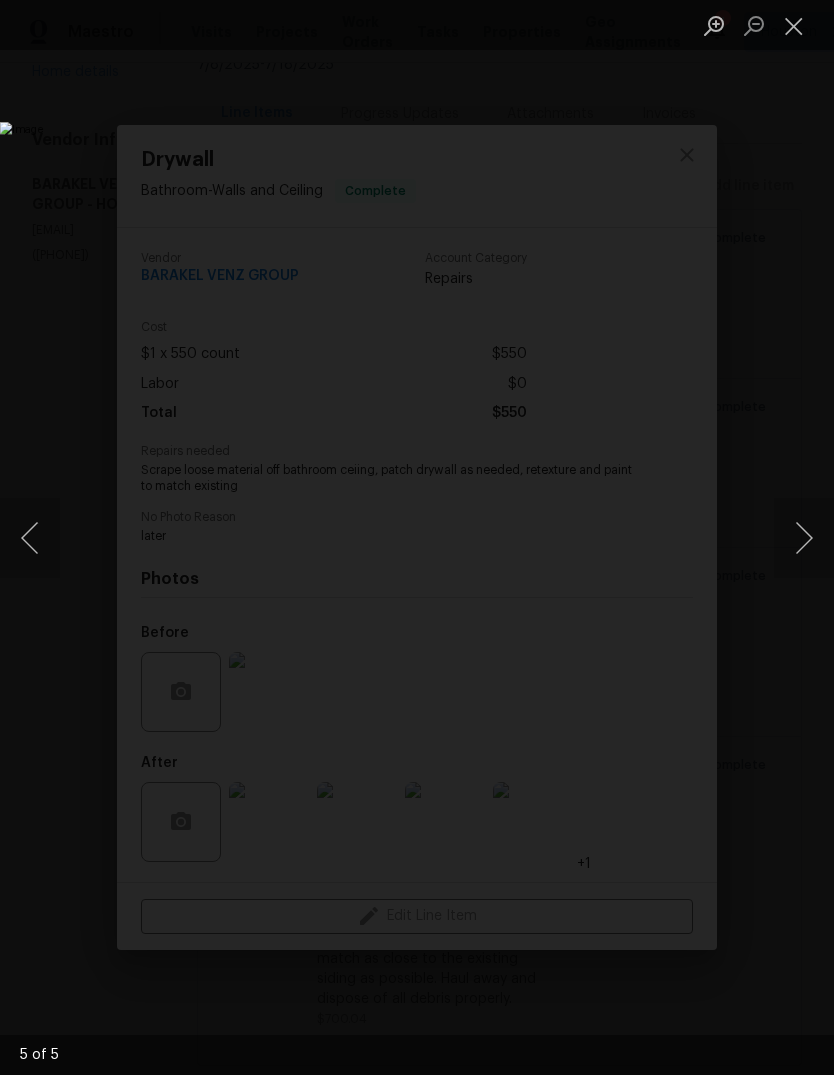 click at bounding box center (804, 538) 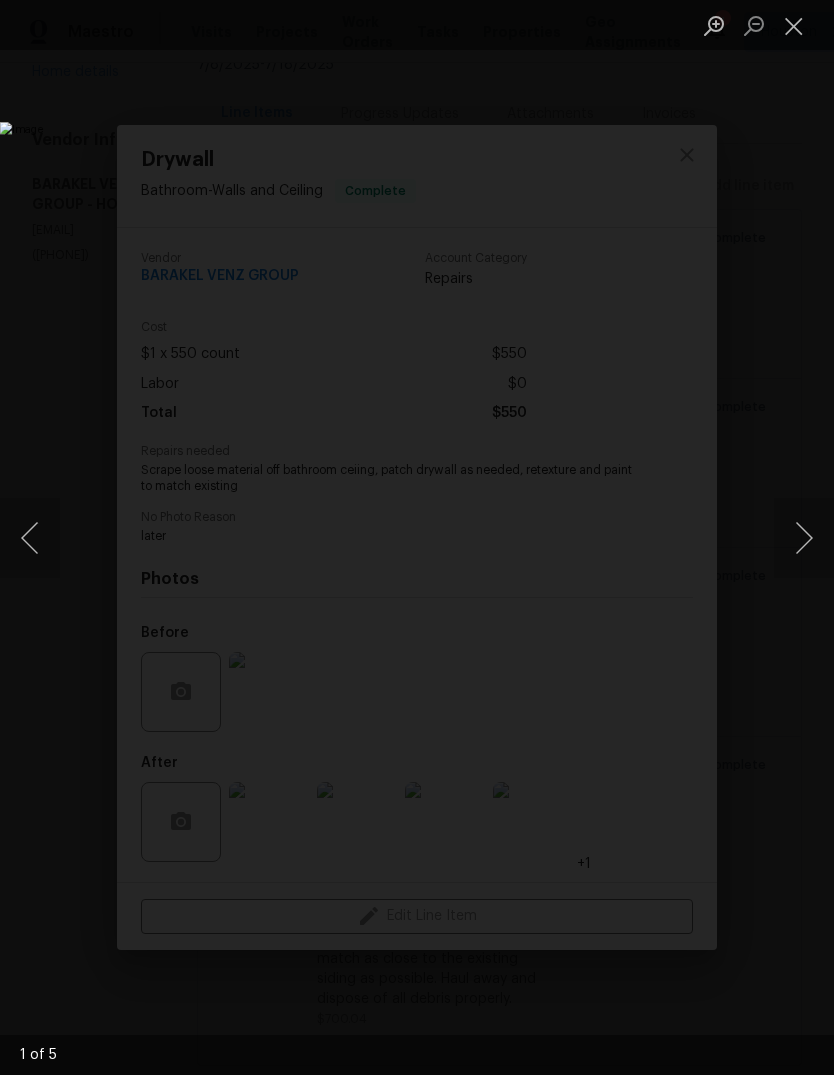 click at bounding box center (804, 538) 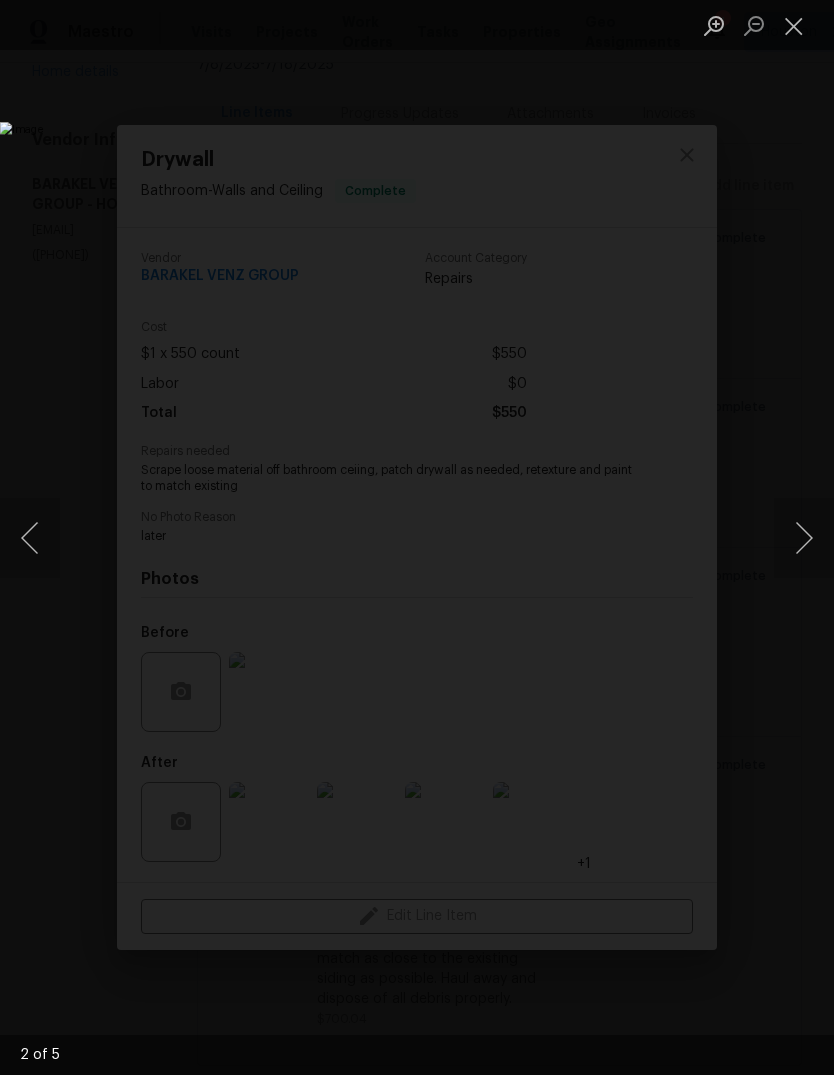 click at bounding box center [794, 25] 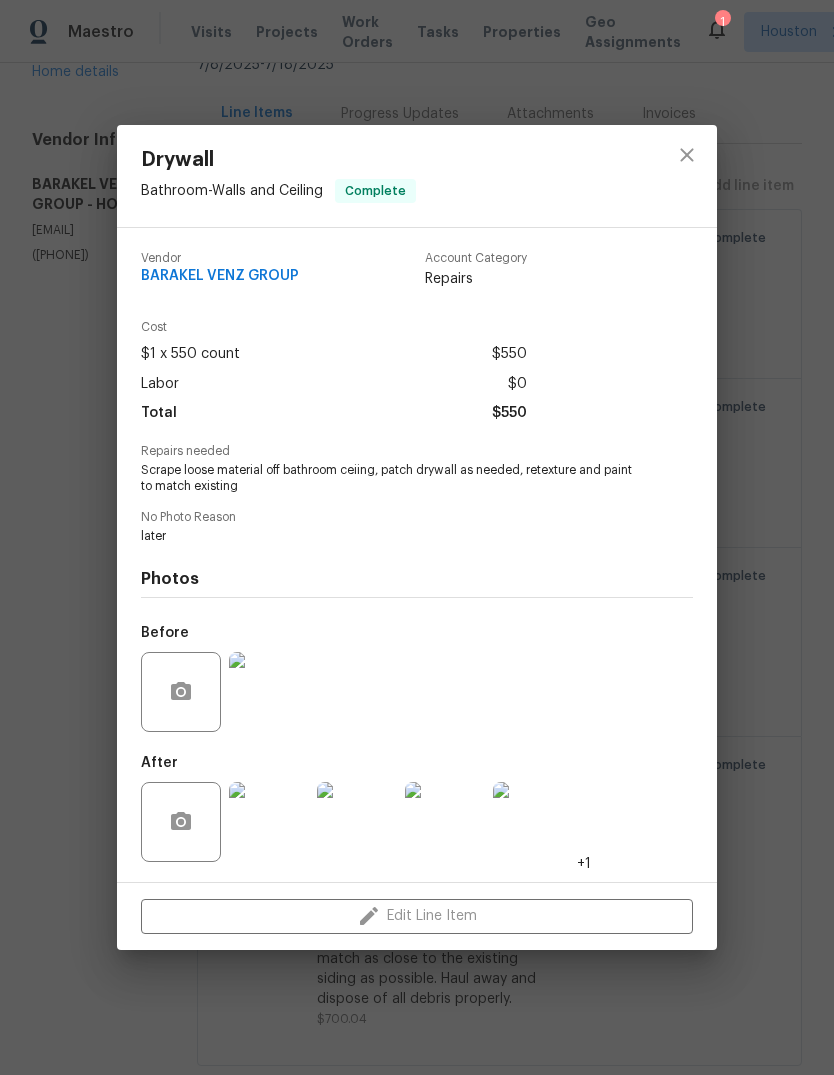 click at bounding box center (533, 822) 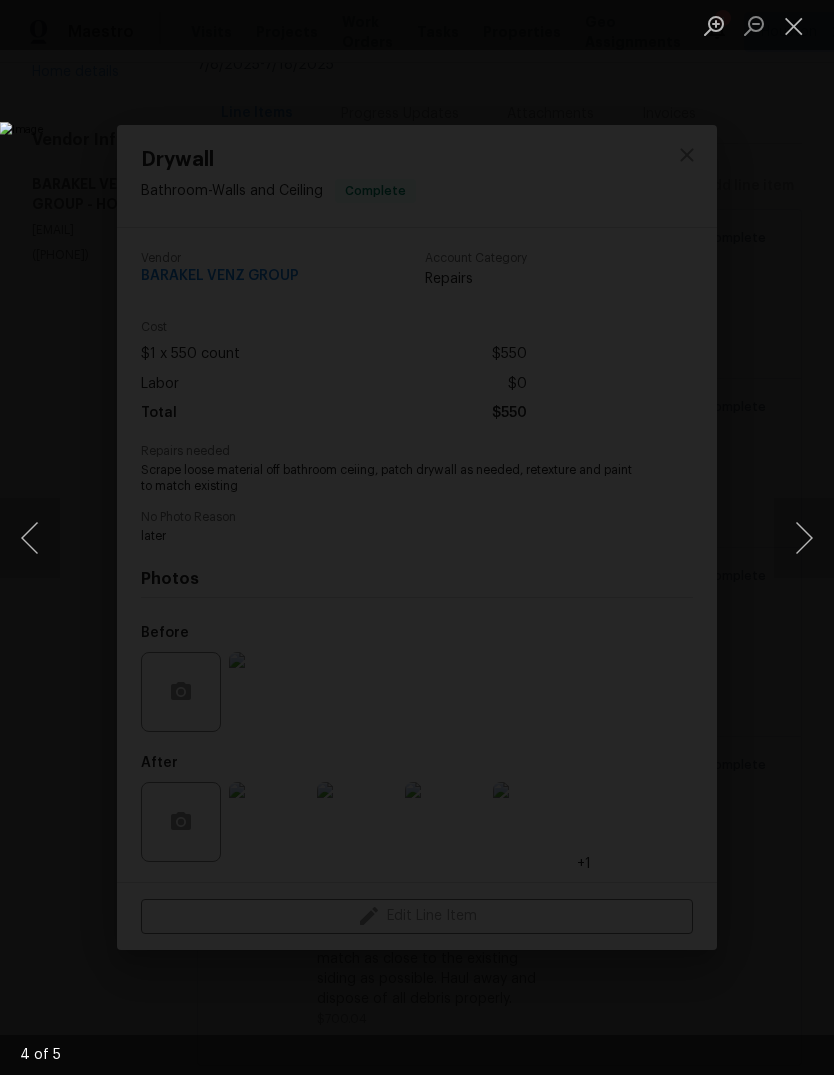 click at bounding box center [804, 538] 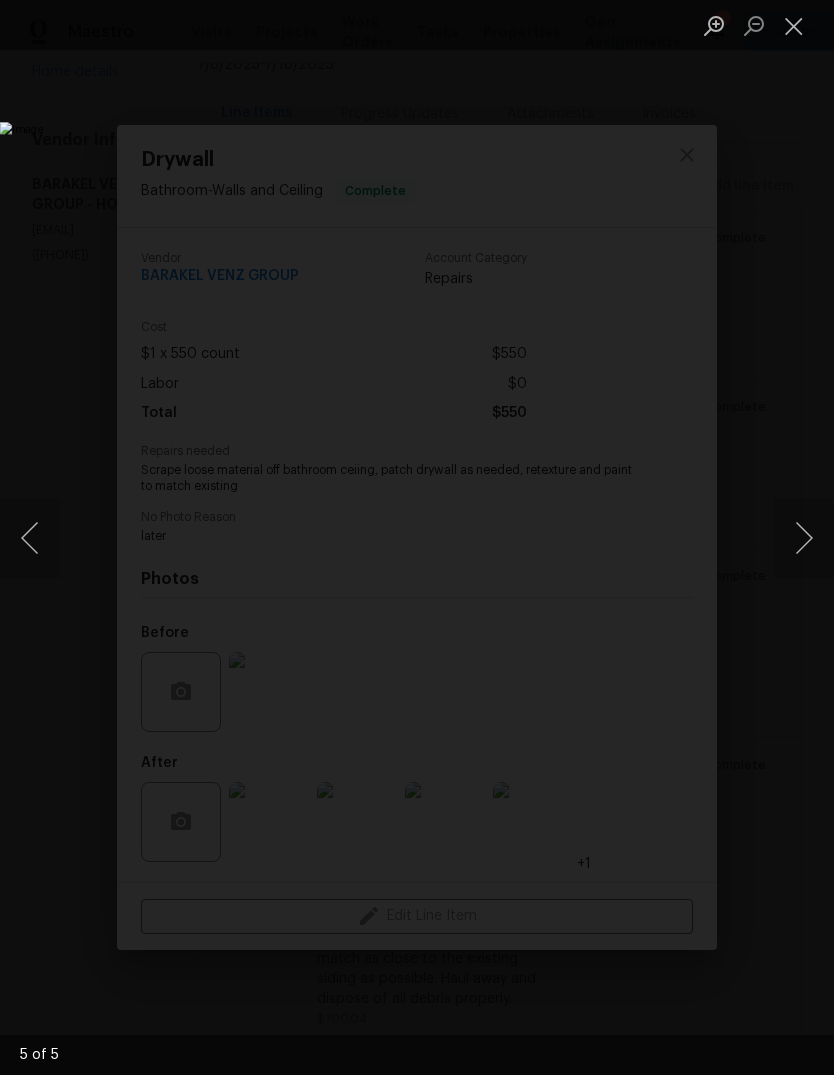 click at bounding box center (794, 25) 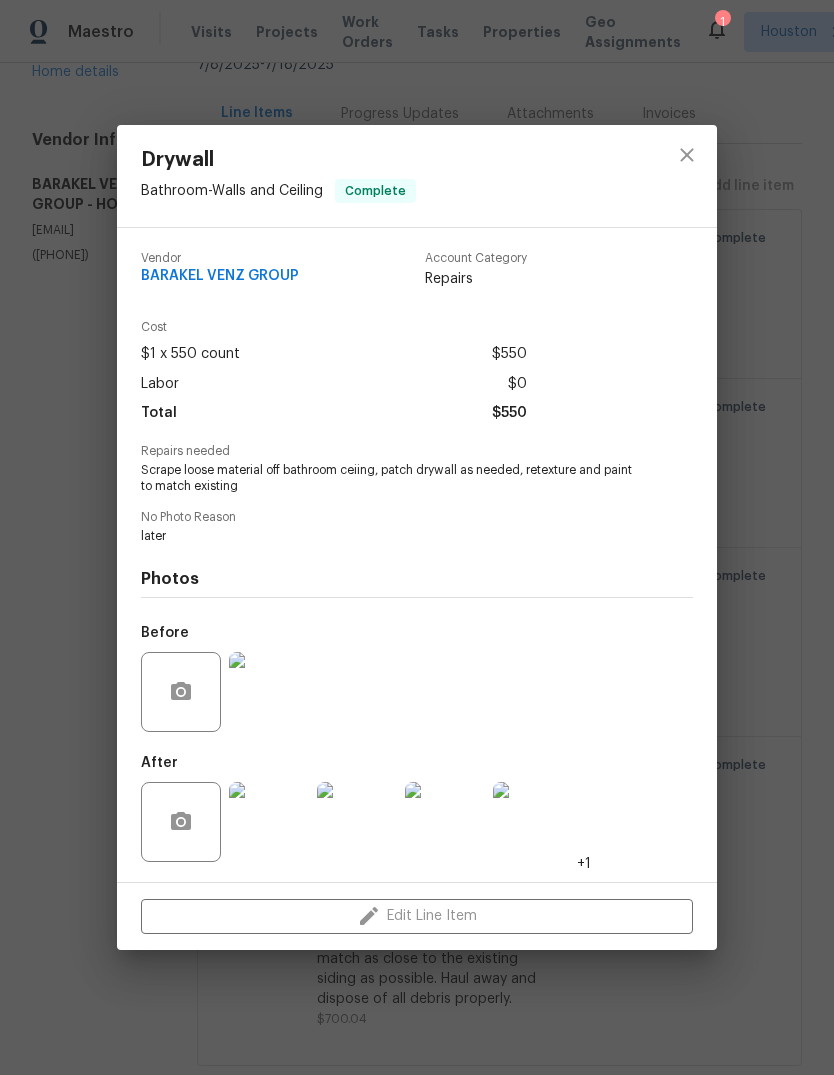 click on "Drywall Bathroom  -  Walls and Ceiling Complete Vendor BARAKEL VENZ GROUP Account Category Repairs Cost $1 x 550 count $550 Labor $0 Total $550 Repairs needed Scrape loose material off bathroom ceiing, patch drywall as needed, retexture and paint to match existing No Photo Reason later Photos Before After  +1  Edit Line Item" at bounding box center (417, 537) 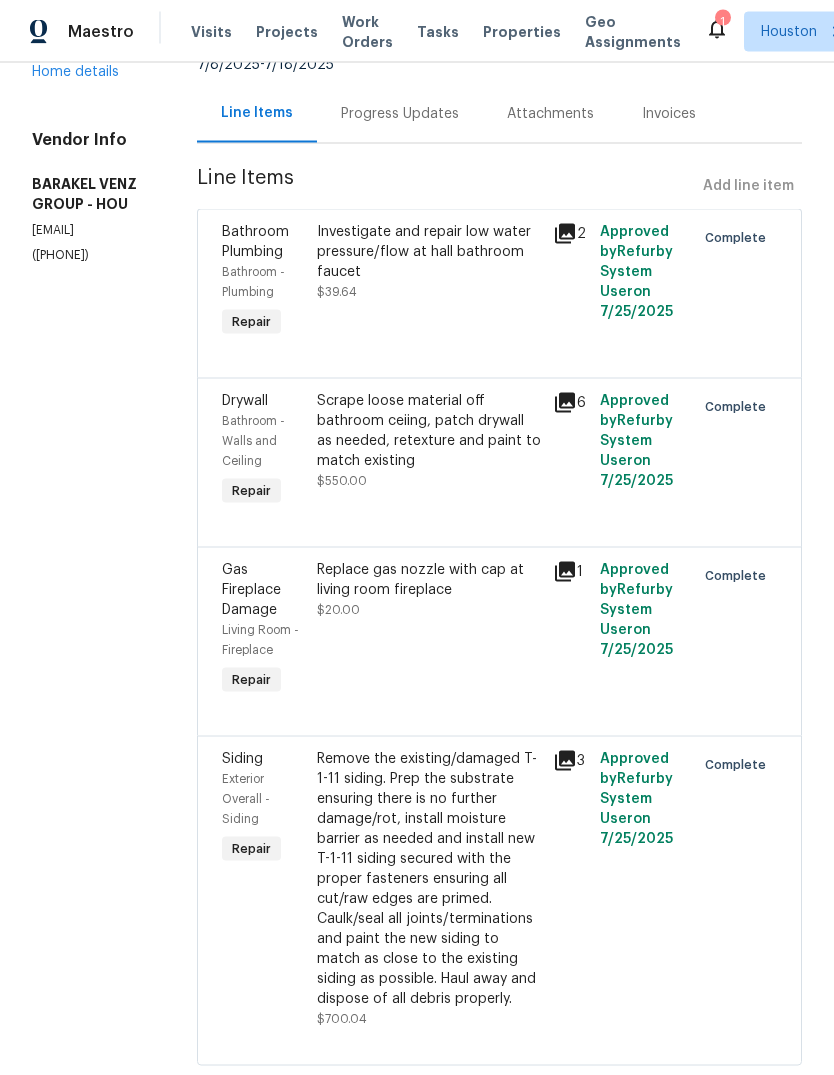 scroll, scrollTop: 75, scrollLeft: 0, axis: vertical 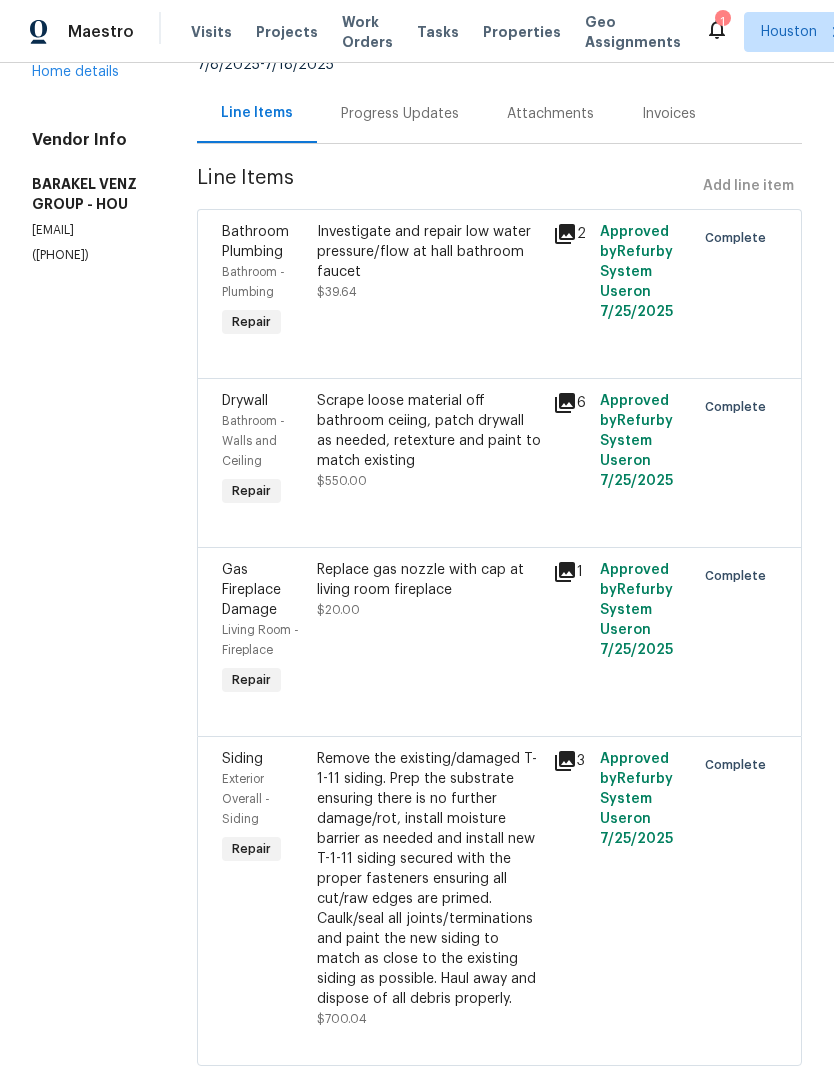 click on "Remove the existing/damaged T-1-11 siding. Prep the substrate ensuring there is no further damage/rot, install moisture barrier as needed and install new T-1-11 siding secured with the proper fasteners ensuring all cut/raw edges are primed. Caulk/seal all joints/terminations and paint the new siding to match as close to the existing siding as possible. Haul away and dispose of all debris properly." at bounding box center (429, 879) 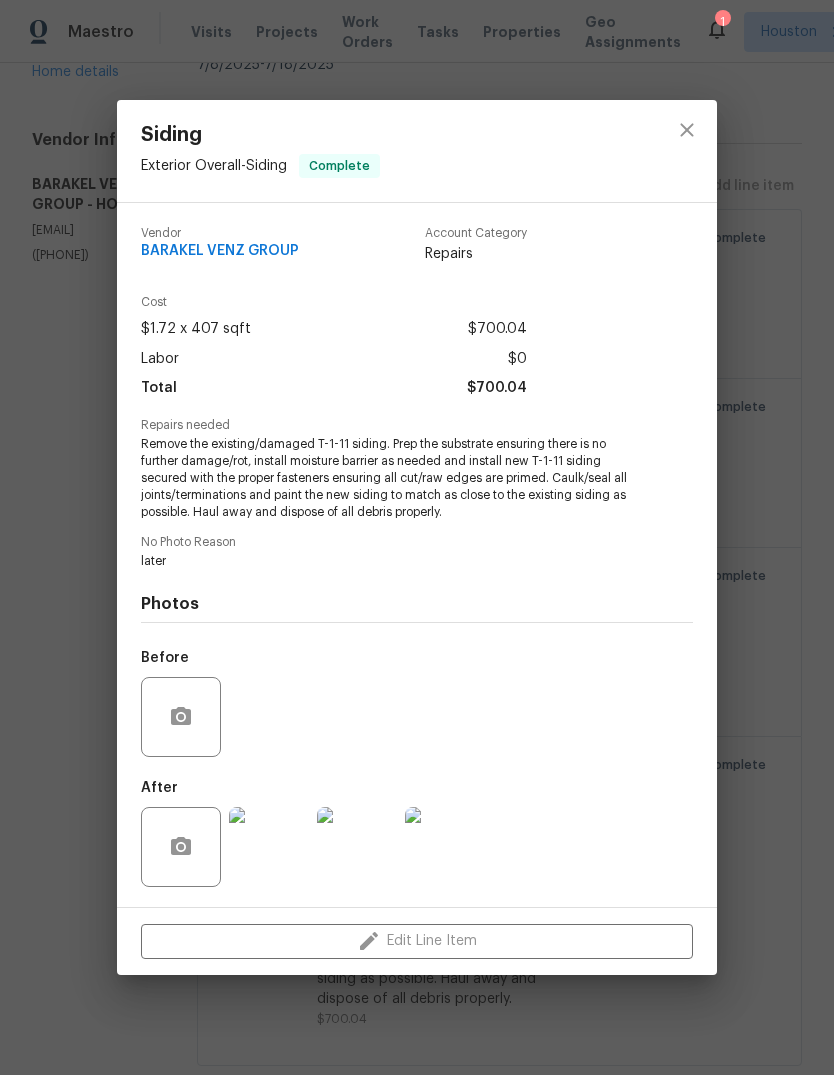click at bounding box center (269, 847) 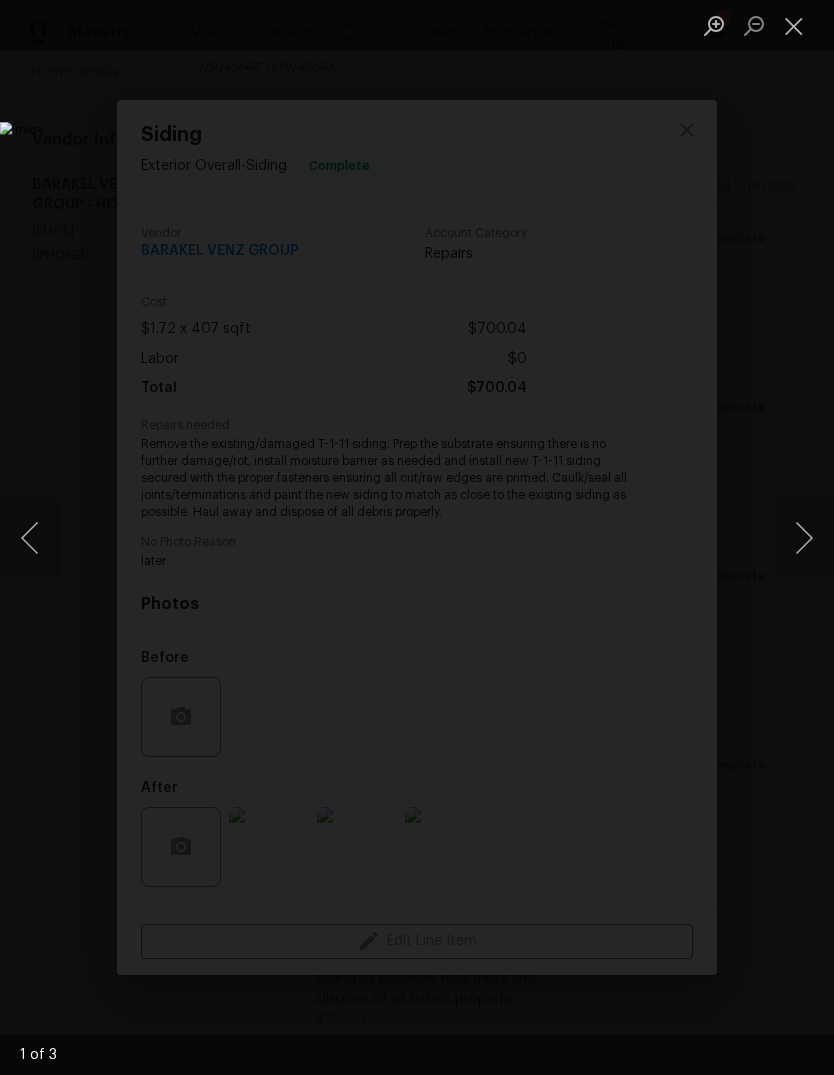 click at bounding box center [804, 538] 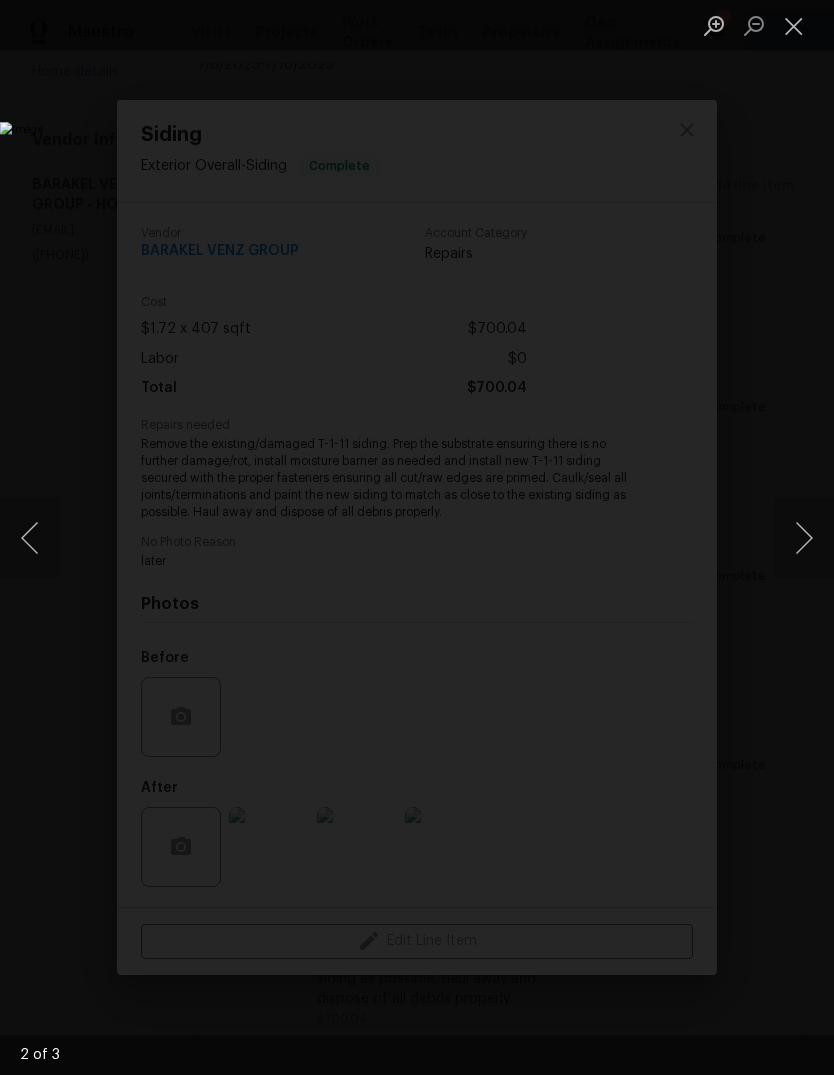 click at bounding box center [30, 538] 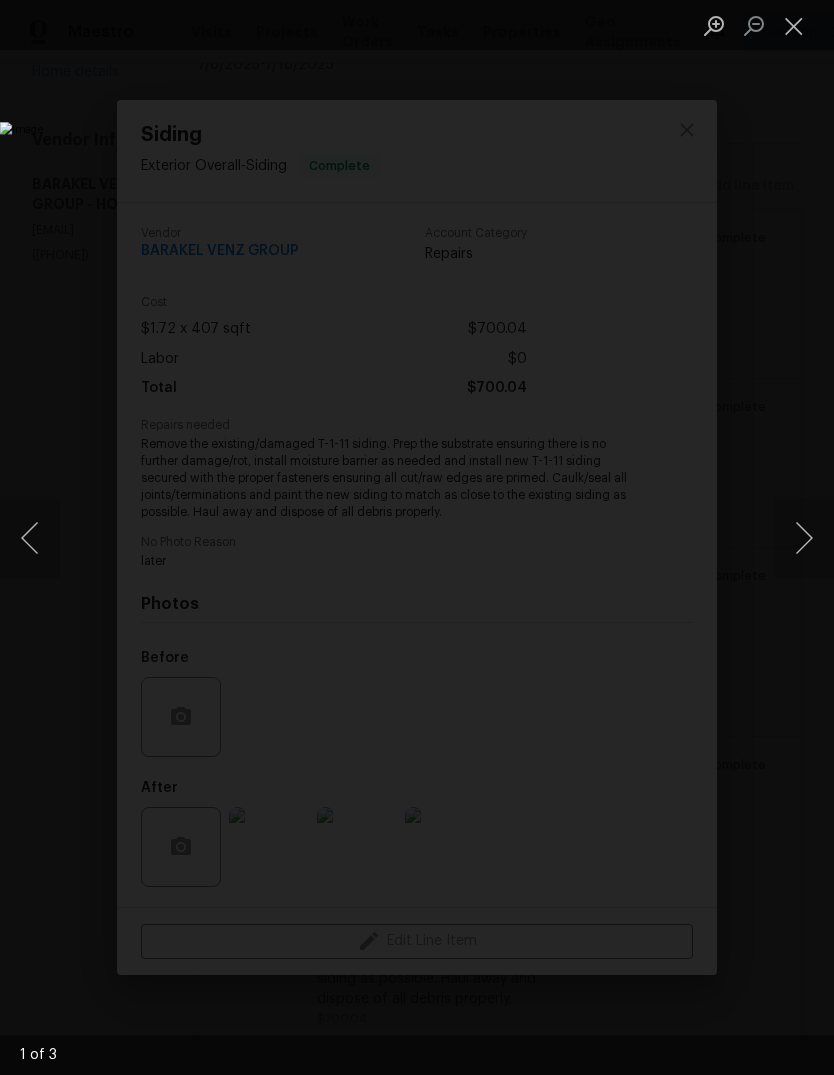 click at bounding box center (794, 25) 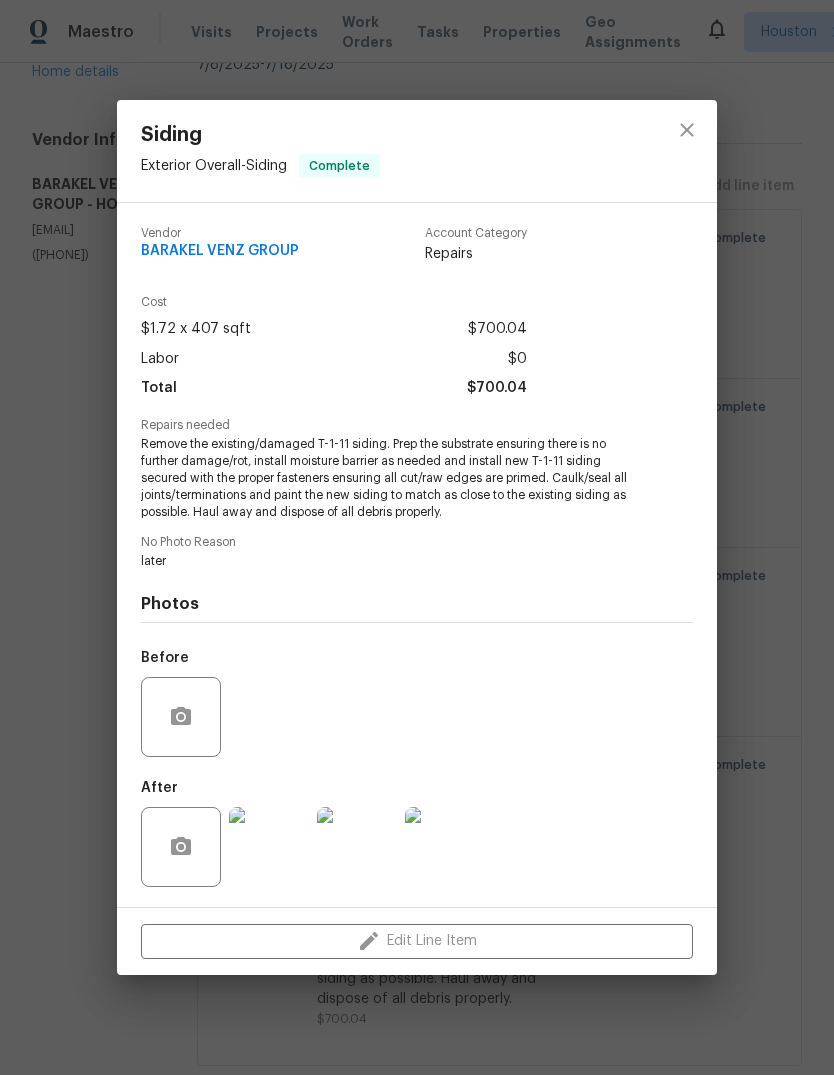 click on "Siding Exterior Overall  -  Siding Complete Vendor BARAKEL VENZ GROUP Account Category Repairs Cost $1.72 x 407 sqft $700.04 Labor $0 Total $700.04 Repairs needed Remove the existing/damaged T-1-11 siding. Prep the substrate ensuring there is no further damage/rot, install moisture barrier as needed and install new T-1-11 siding secured with the proper fasteners ensuring all cut/raw edges are primed. Caulk/seal all joints/terminations and paint the new siding to match as close to the existing siding as possible. Haul away and dispose of all debris properly. No Photo Reason later Photos Before After  Edit Line Item" at bounding box center (417, 537) 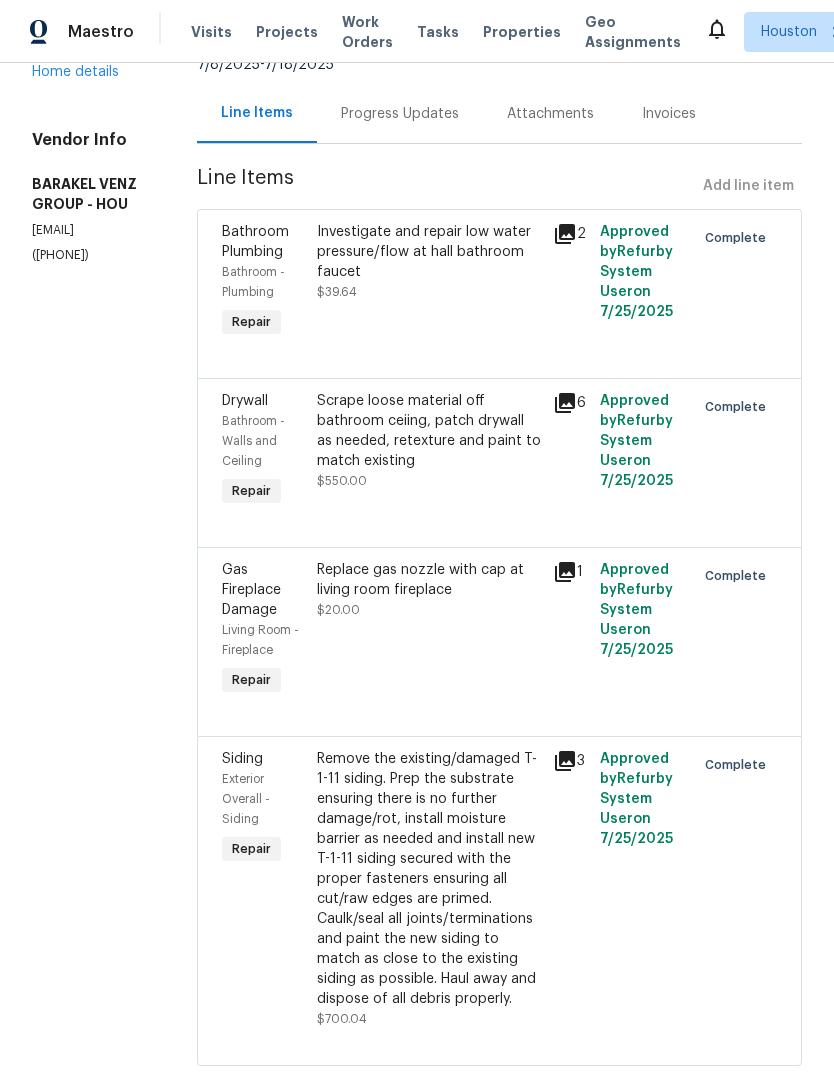click on "Remove the existing/damaged T-1-11 siding. Prep the substrate ensuring there is no further damage/rot, install moisture barrier as needed and install new T-1-11 siding secured with the proper fasteners ensuring all cut/raw edges are primed. Caulk/seal all joints/terminations and paint the new siding to match as close to the existing siding as possible. Haul away and dispose of all debris properly." at bounding box center [429, 879] 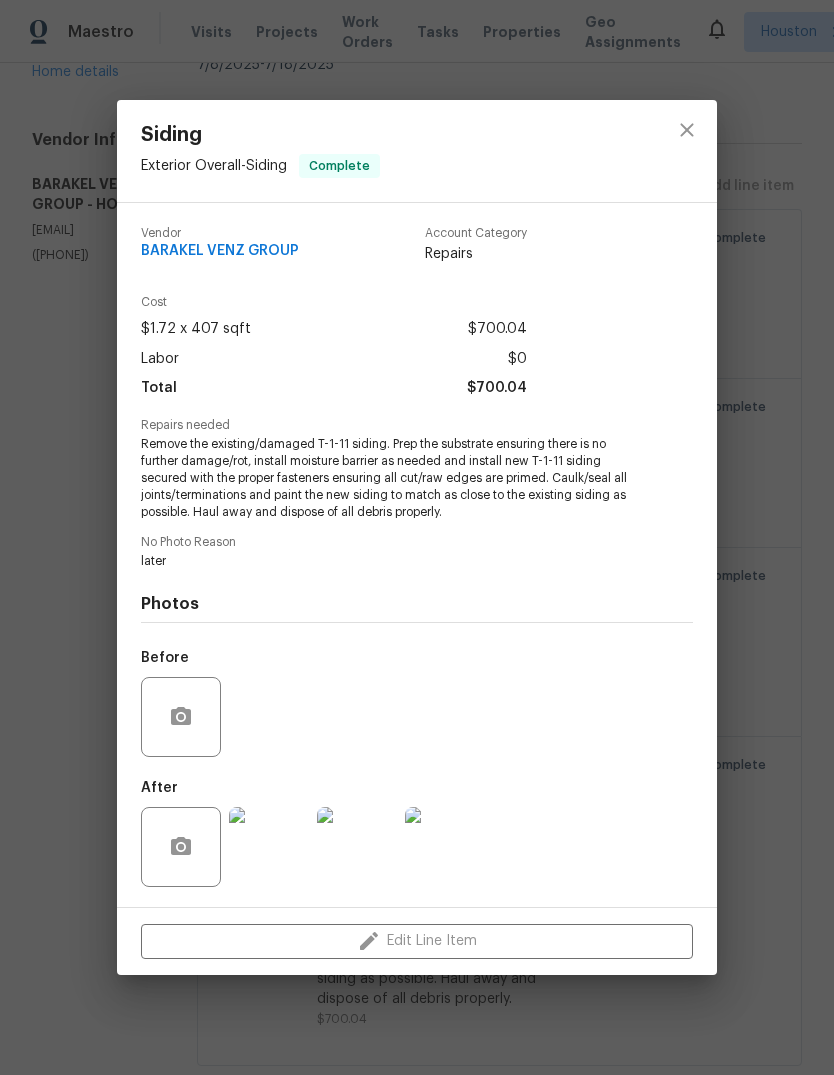 click at bounding box center (357, 847) 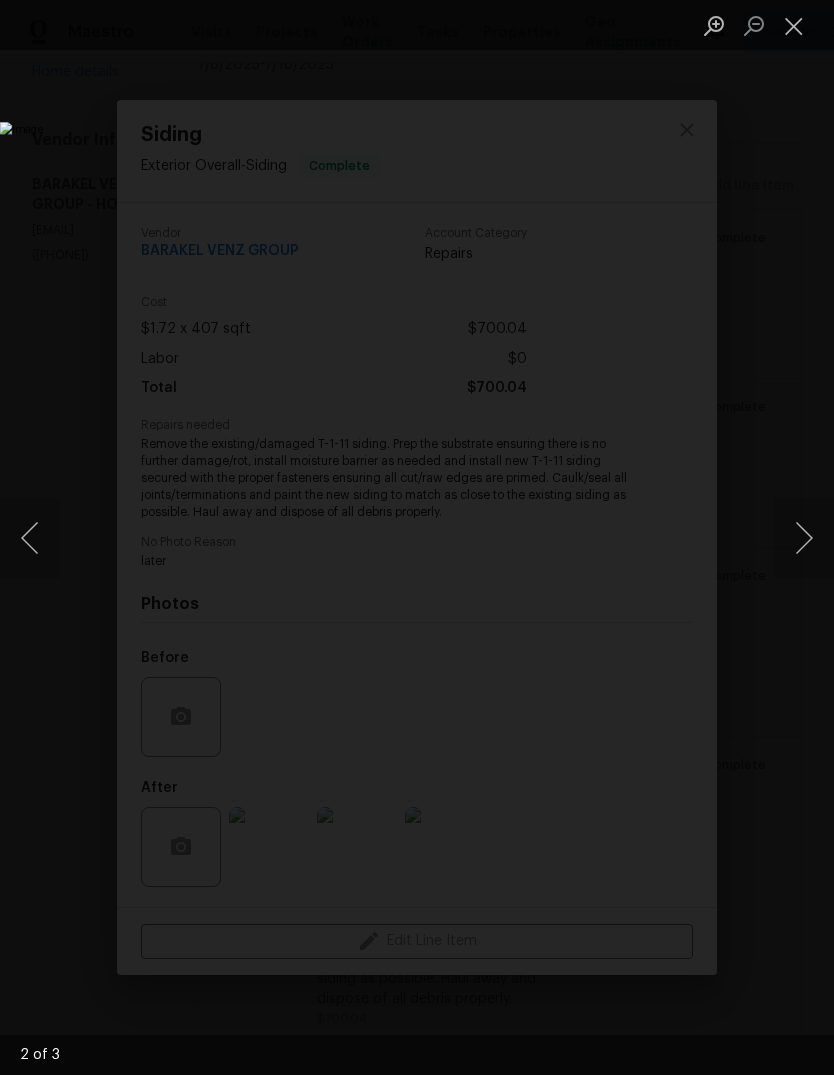 click at bounding box center [804, 538] 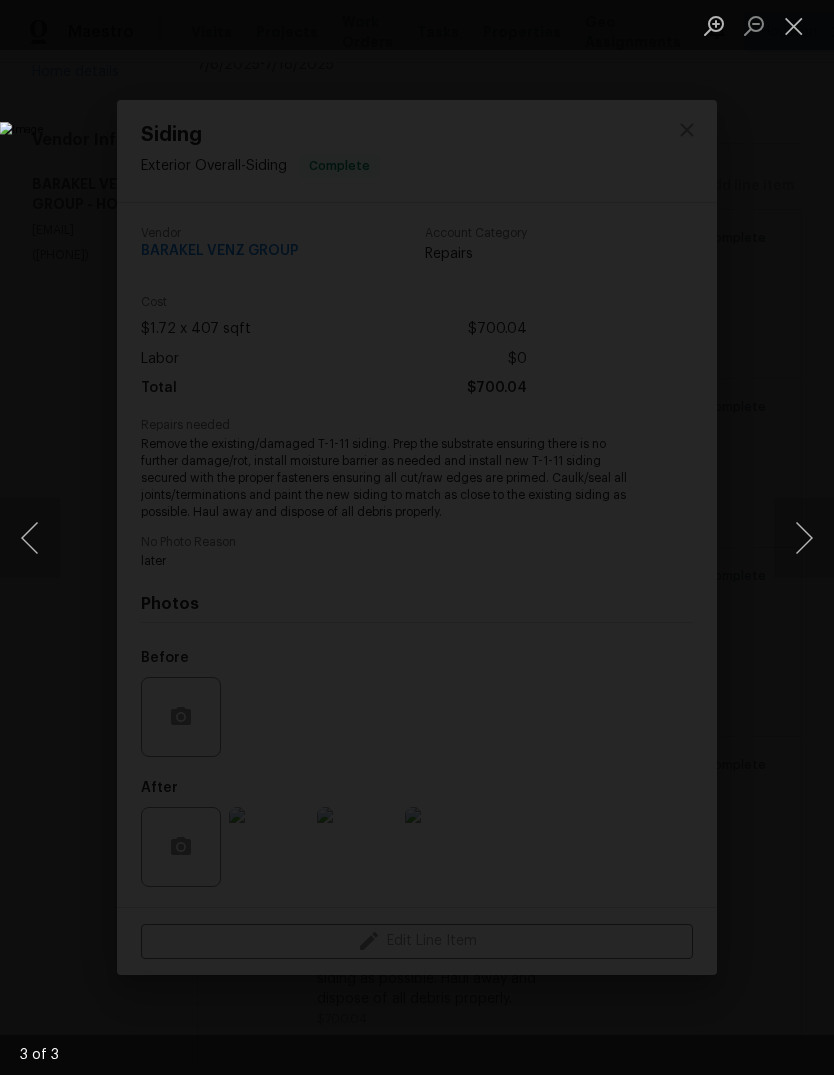 click at bounding box center [804, 538] 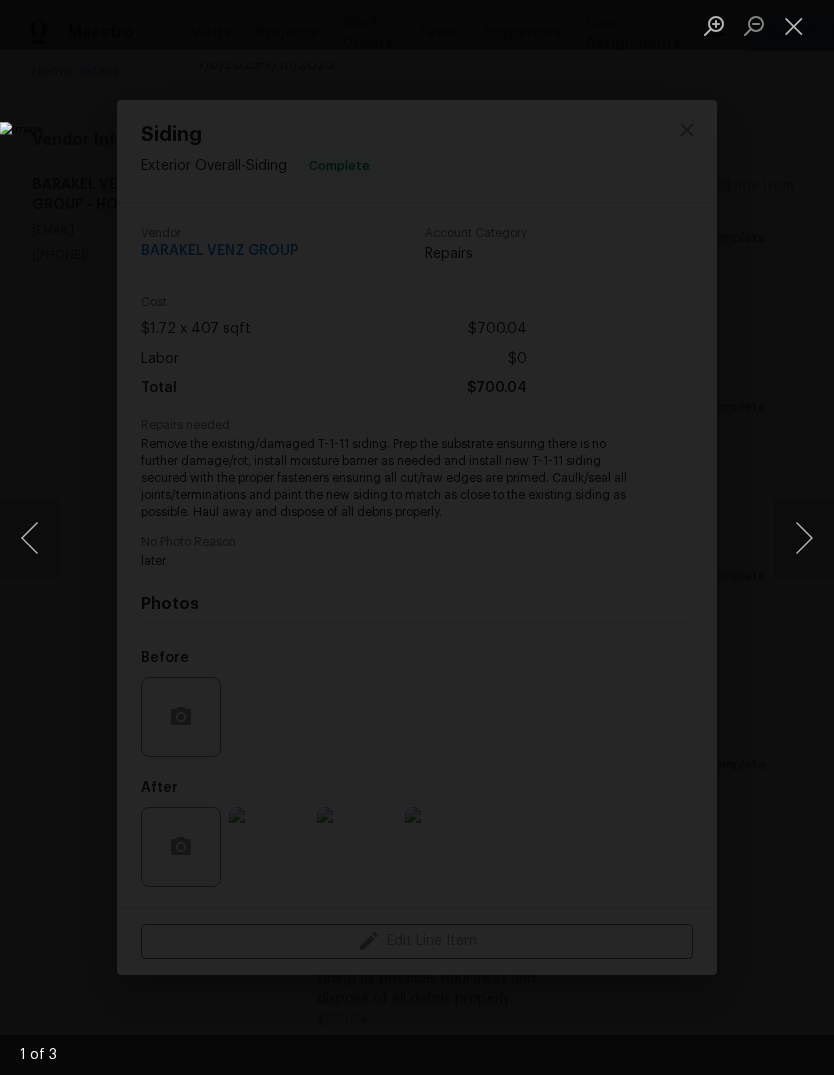 click at bounding box center [30, 538] 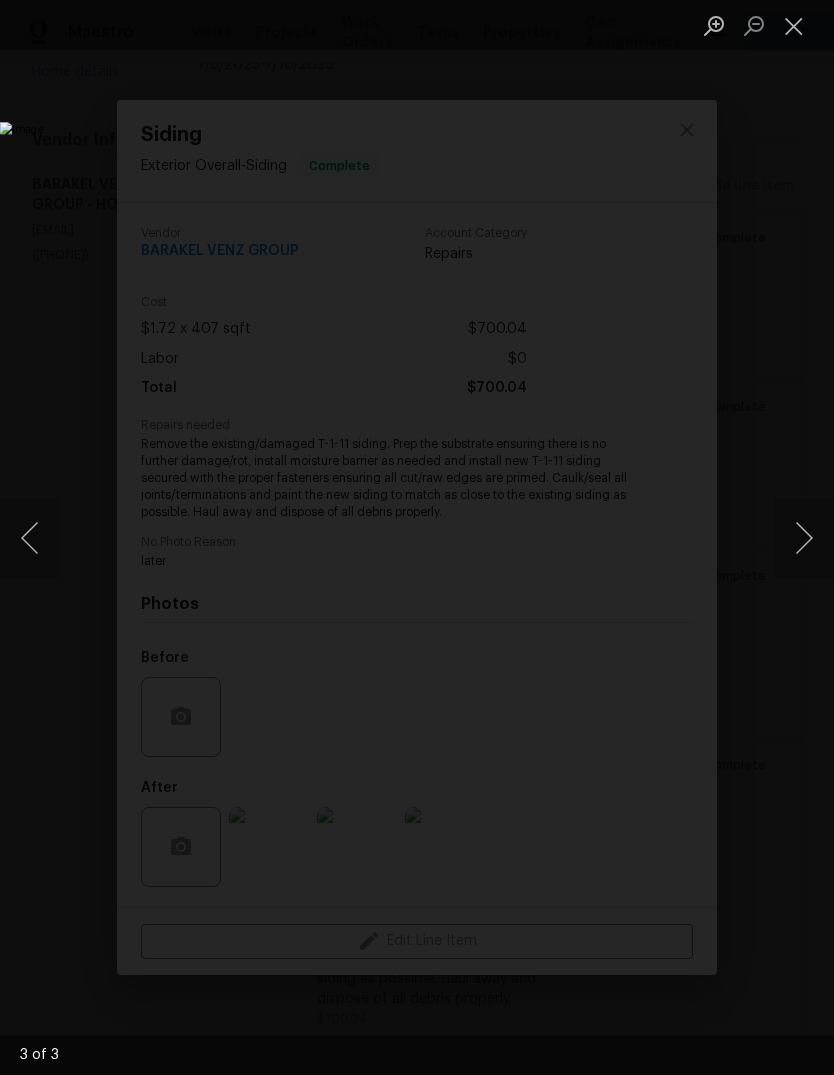 click at bounding box center (804, 538) 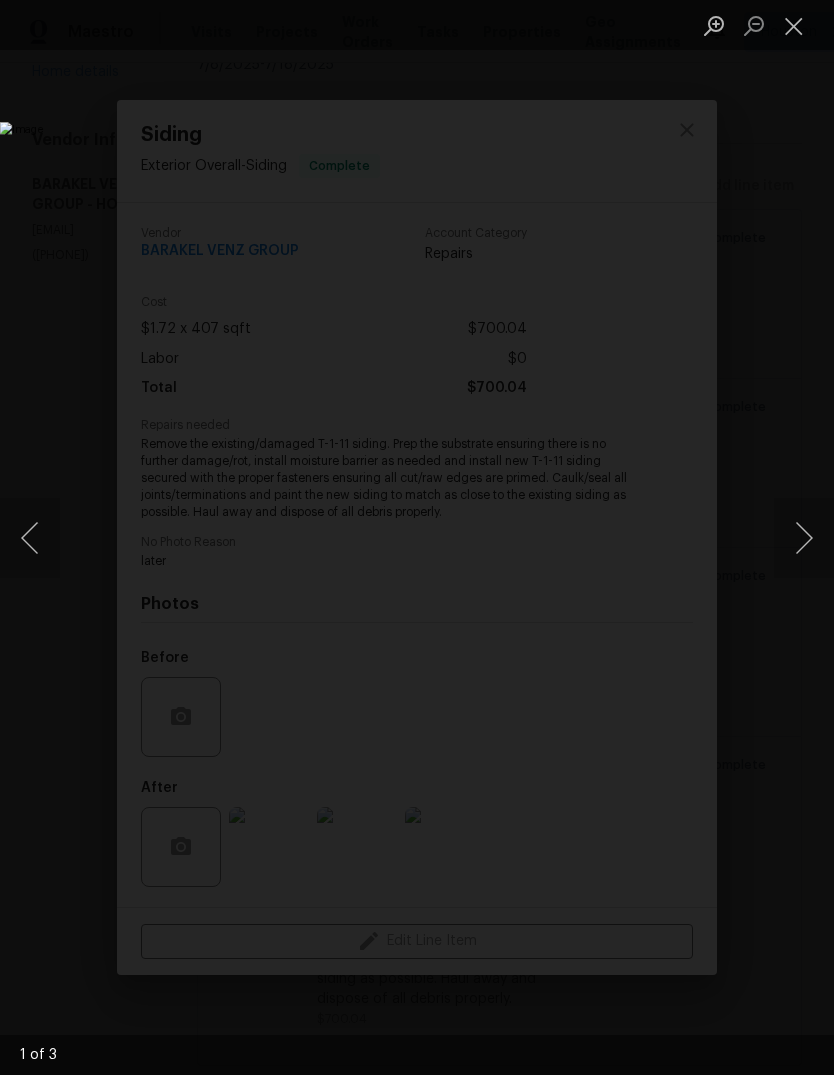 click at bounding box center (794, 25) 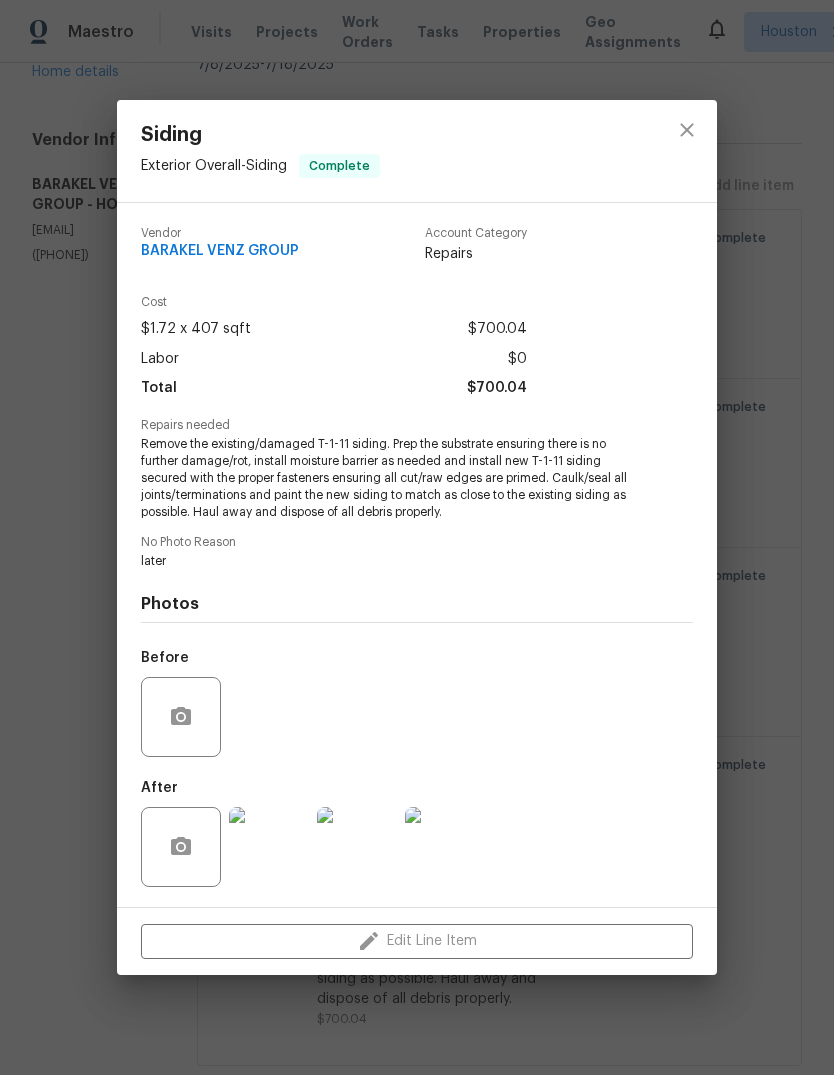 click at bounding box center (269, 847) 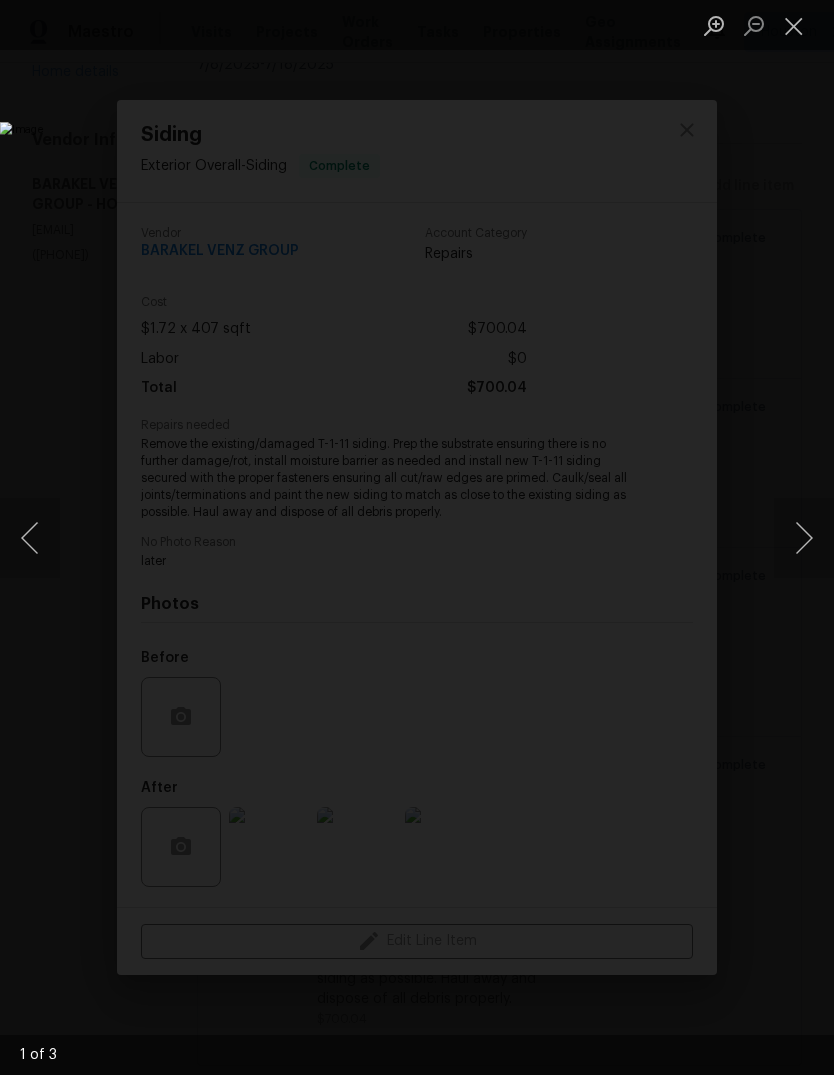 click at bounding box center [804, 538] 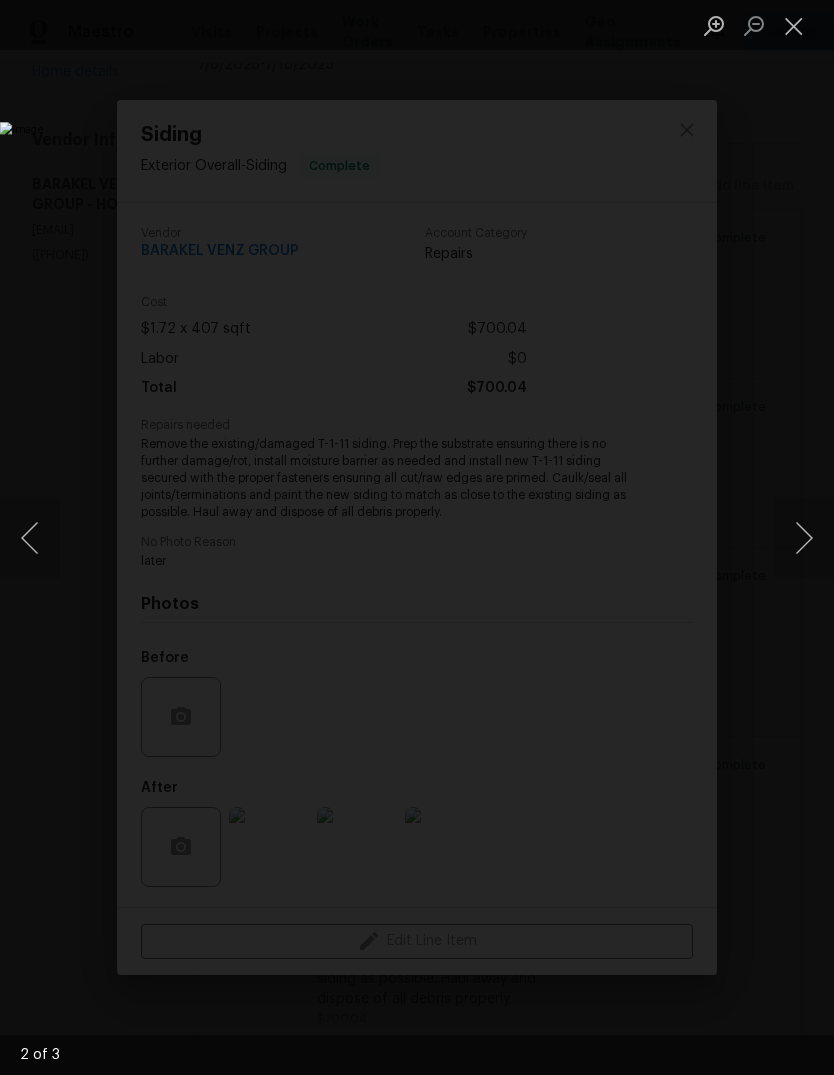 click at bounding box center (804, 538) 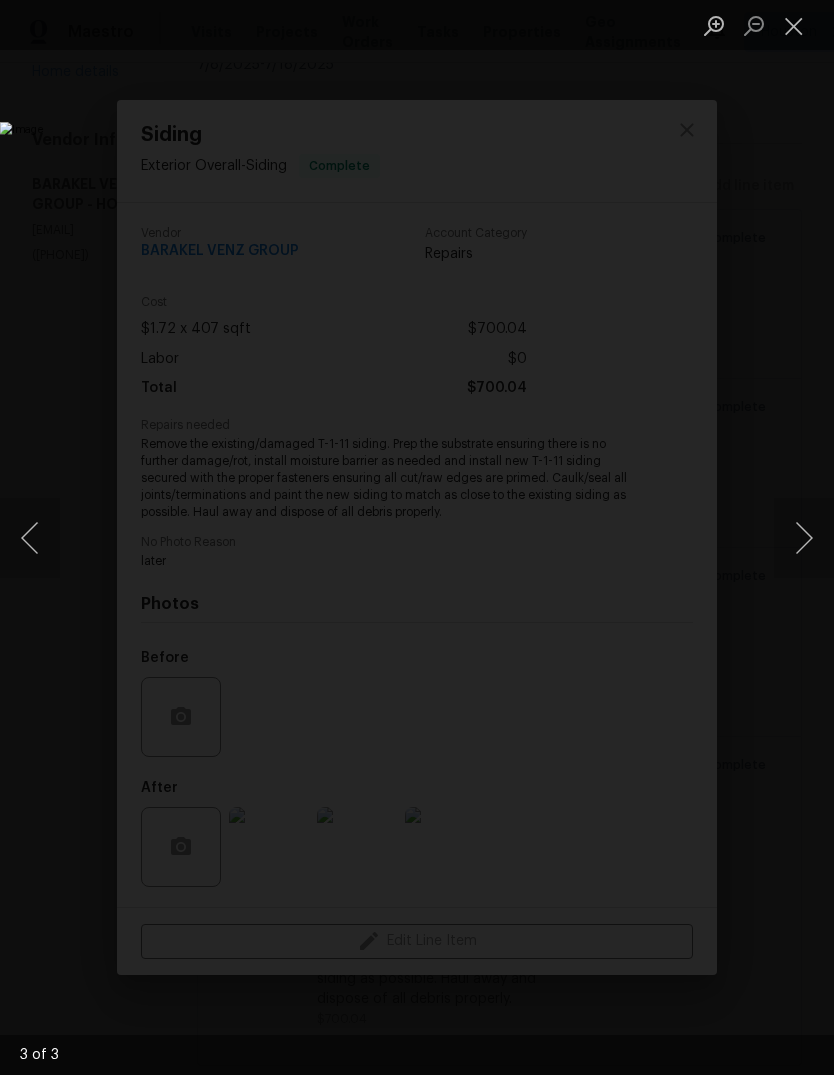 click at bounding box center [804, 538] 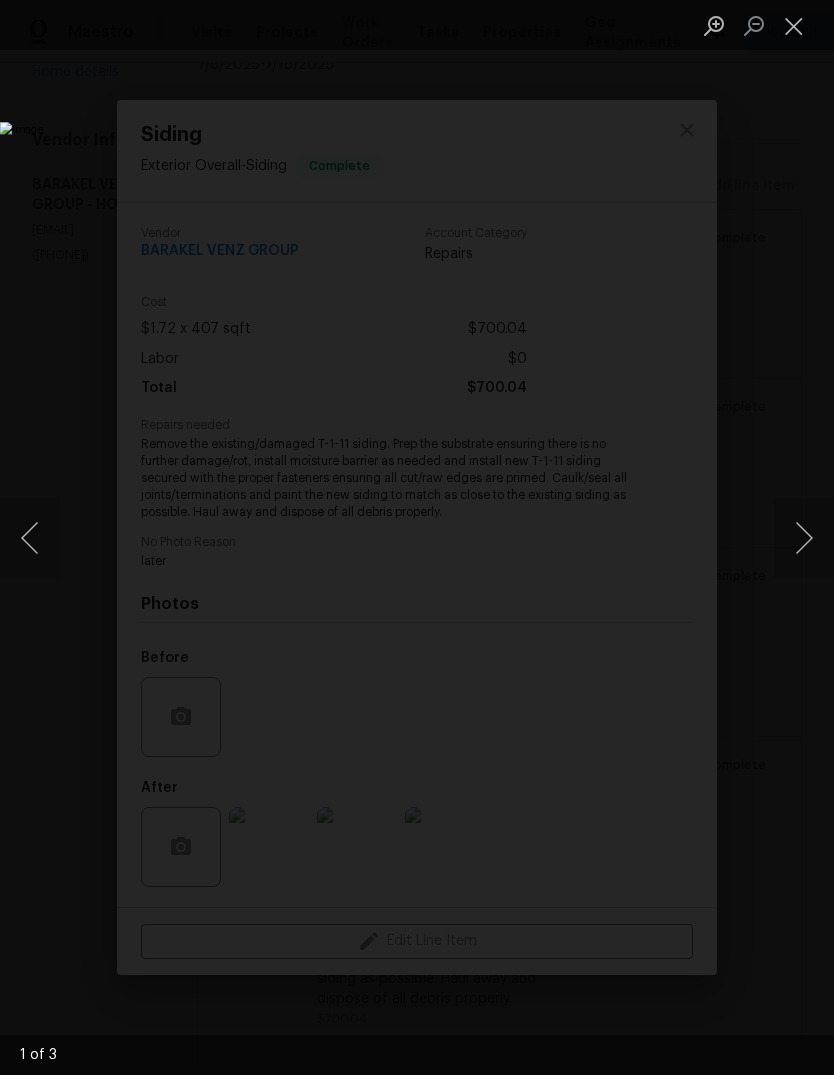 click at bounding box center (794, 25) 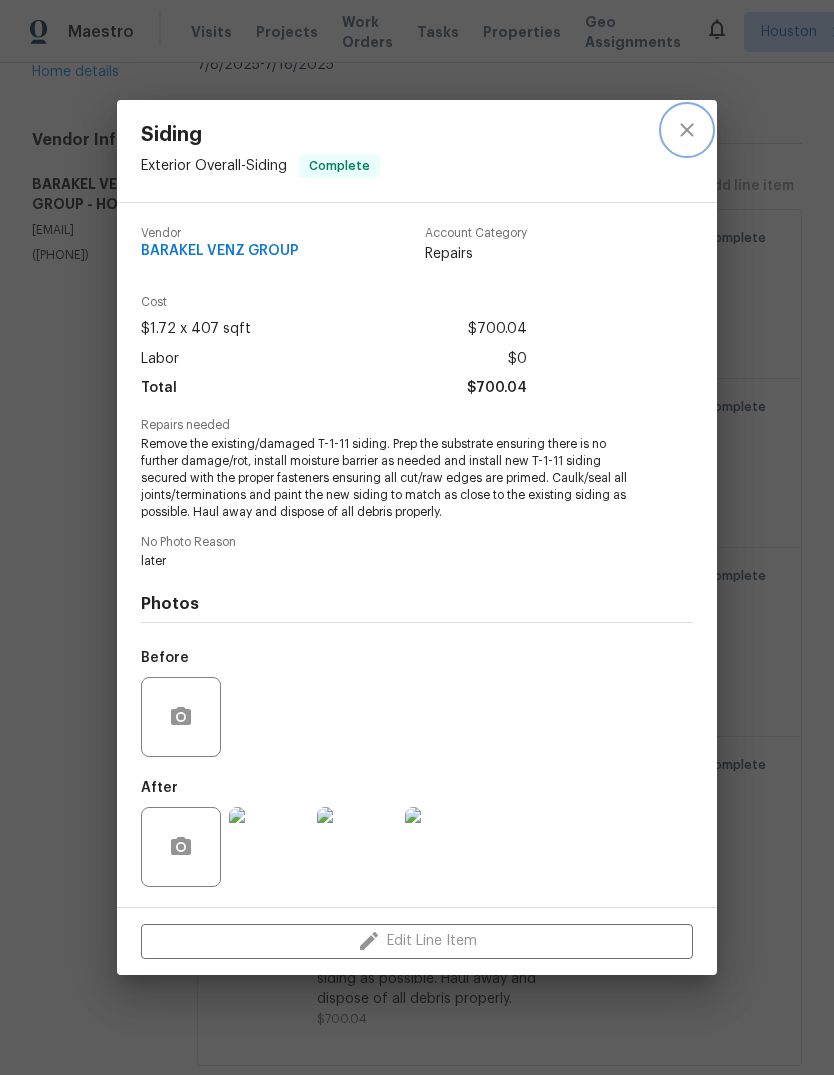 click 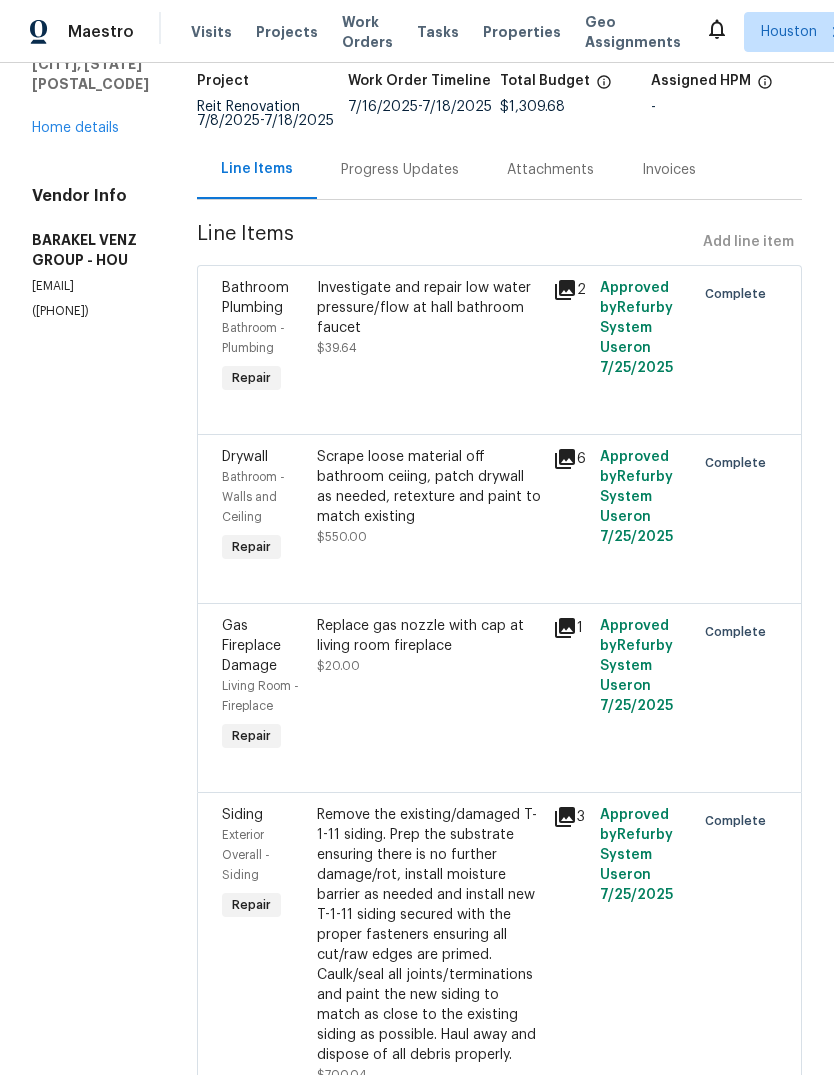 scroll, scrollTop: 99, scrollLeft: 0, axis: vertical 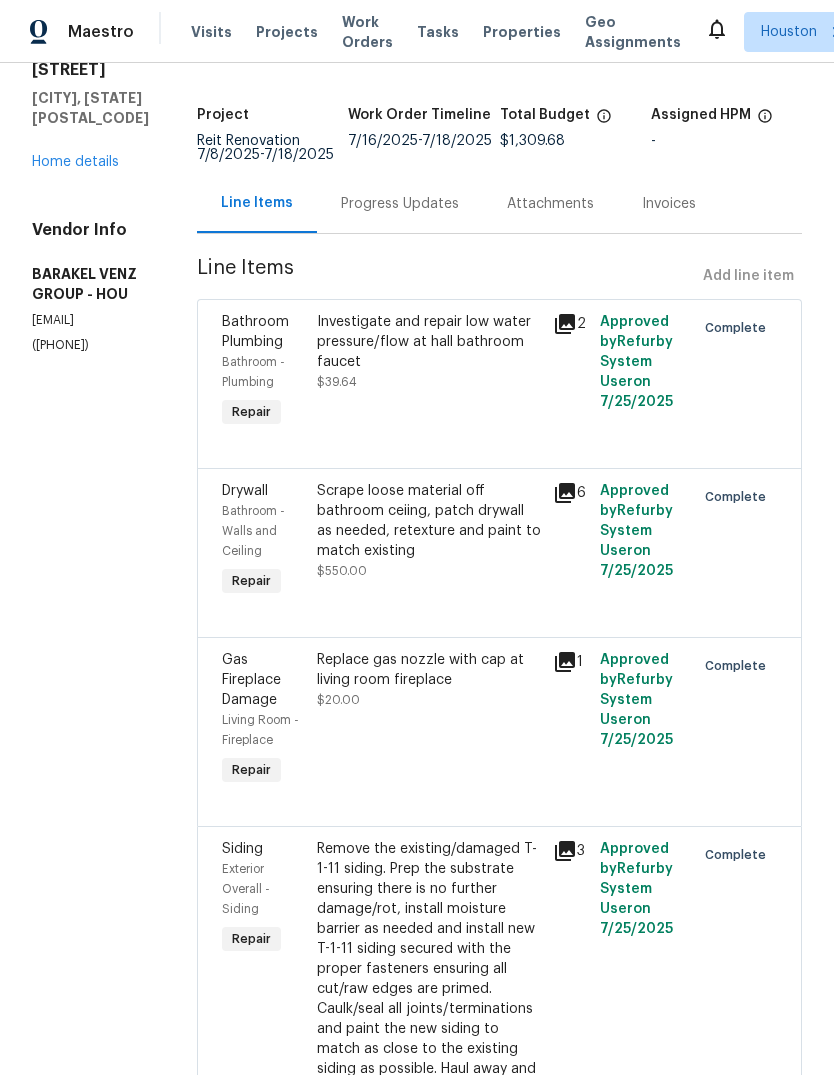 click on "Home details" at bounding box center [75, 162] 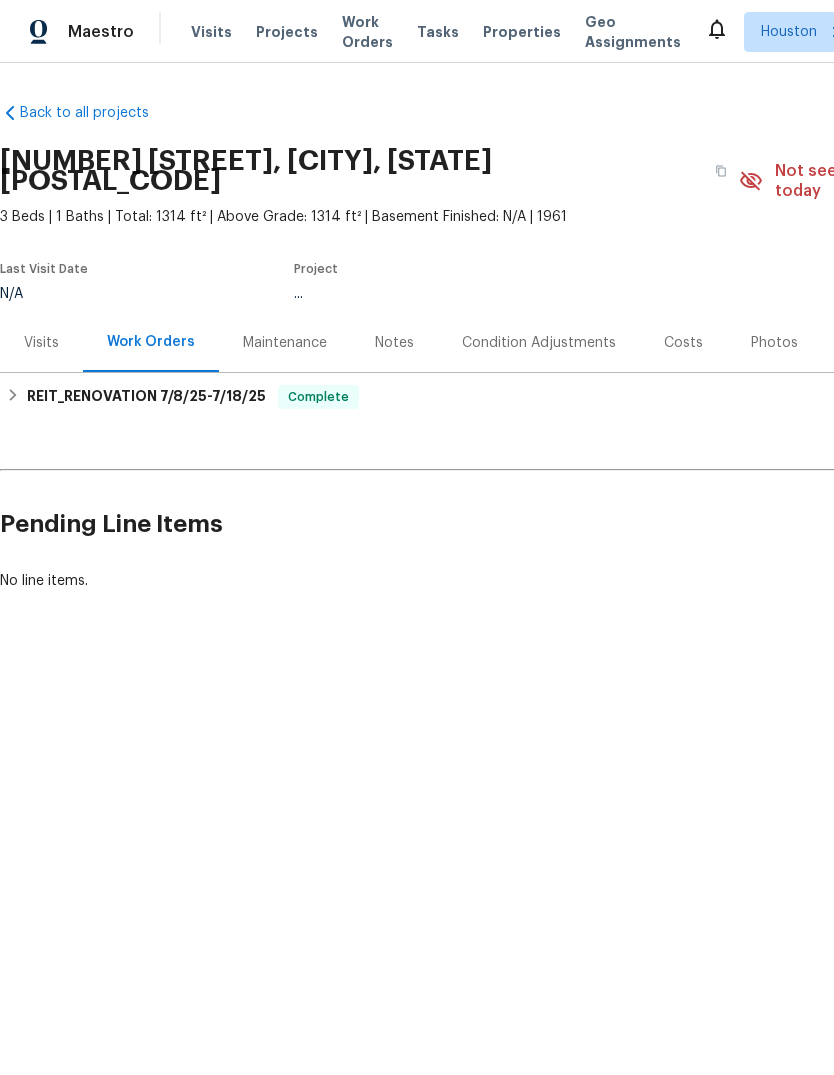scroll, scrollTop: 0, scrollLeft: 0, axis: both 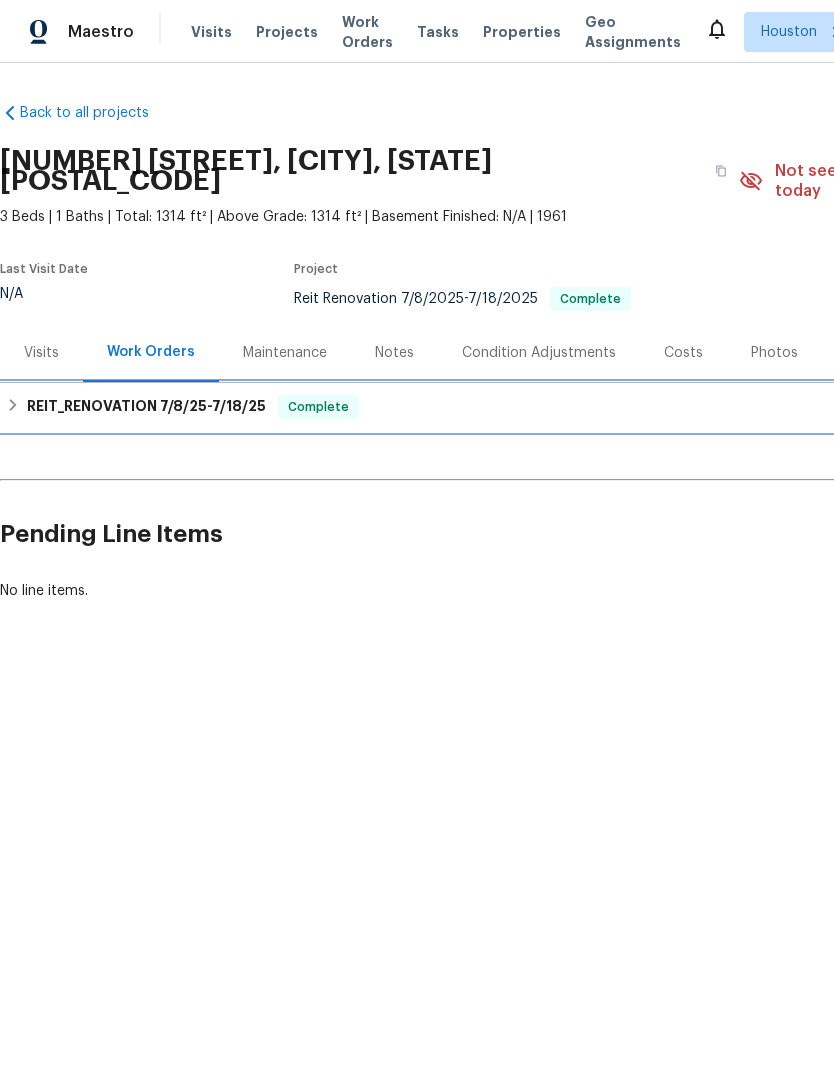 click on "REIT_RENOVATION   [DATE]  -  [DATE]" at bounding box center (146, 407) 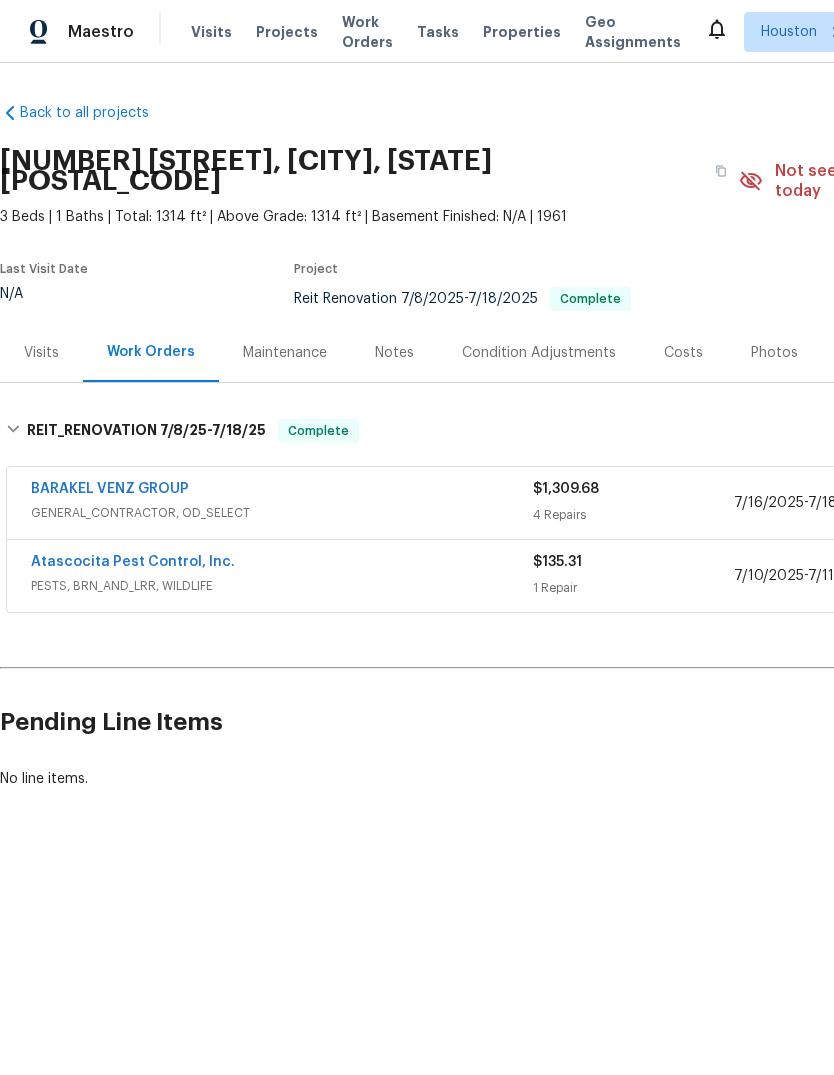 click on "4 Repairs" at bounding box center [633, 515] 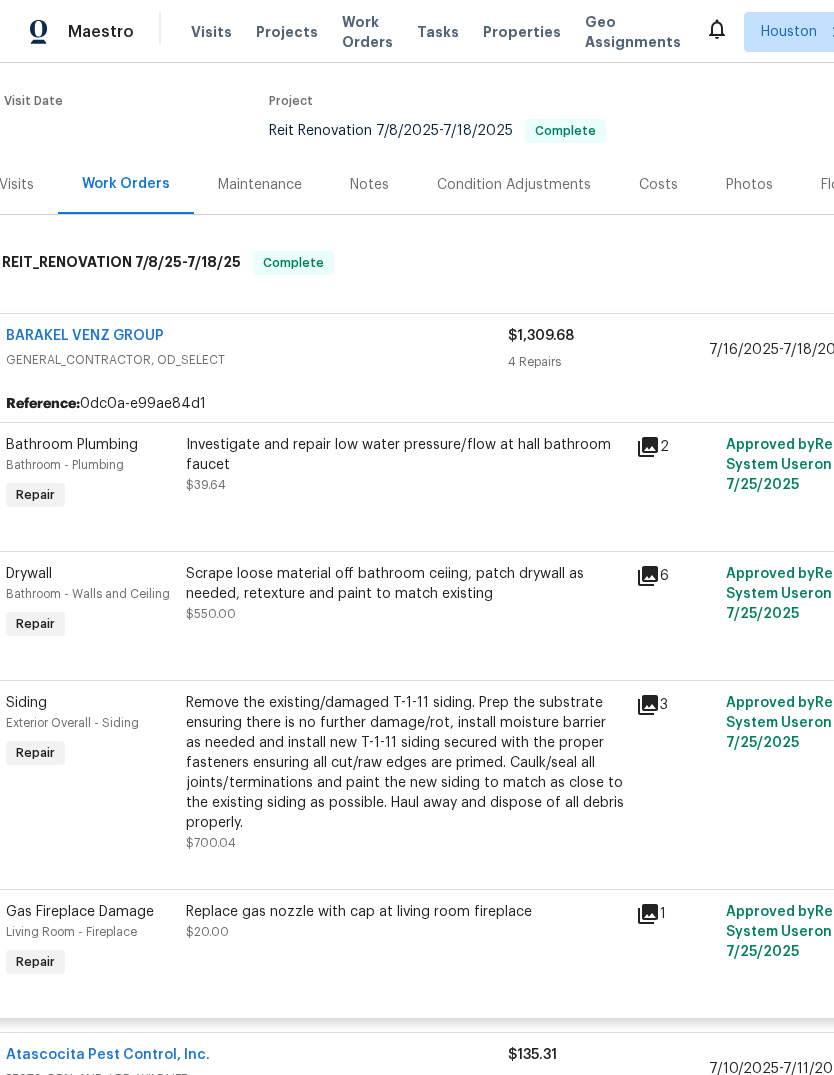 scroll, scrollTop: 371, scrollLeft: 54, axis: both 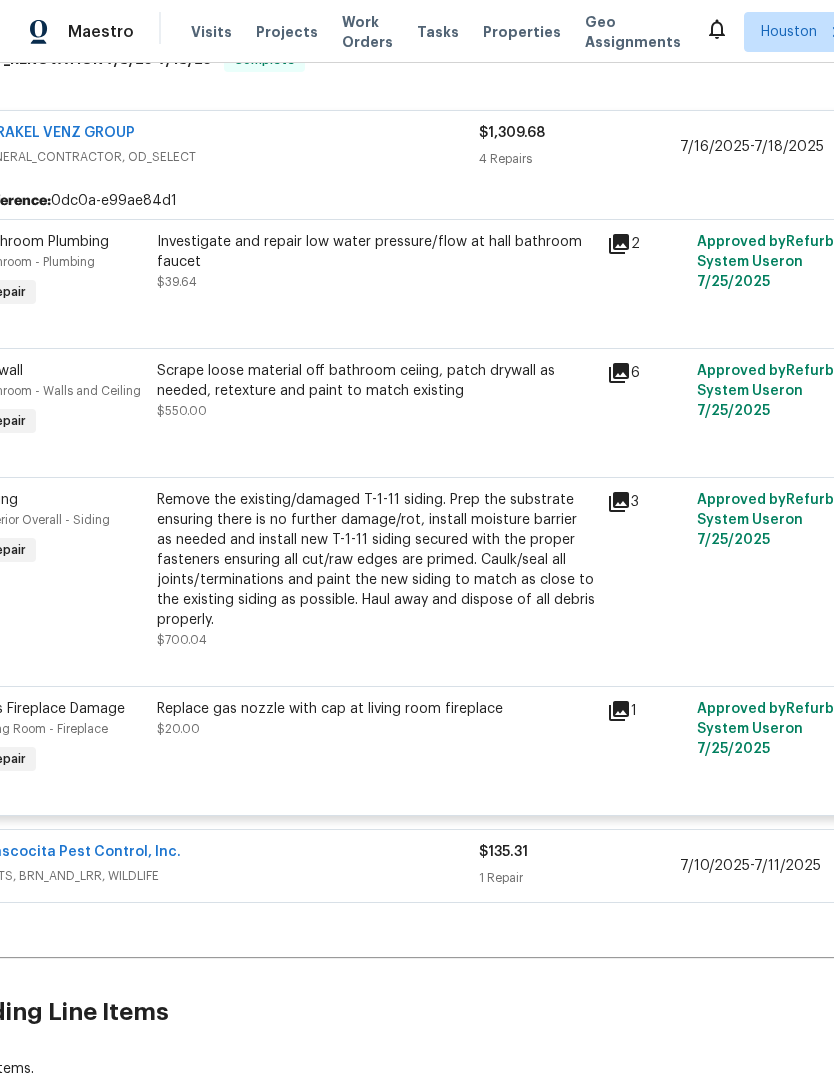 click on "Scrape loose material off bathroom ceiing, patch drywall as needed, retexture and paint to match existing" at bounding box center (376, 381) 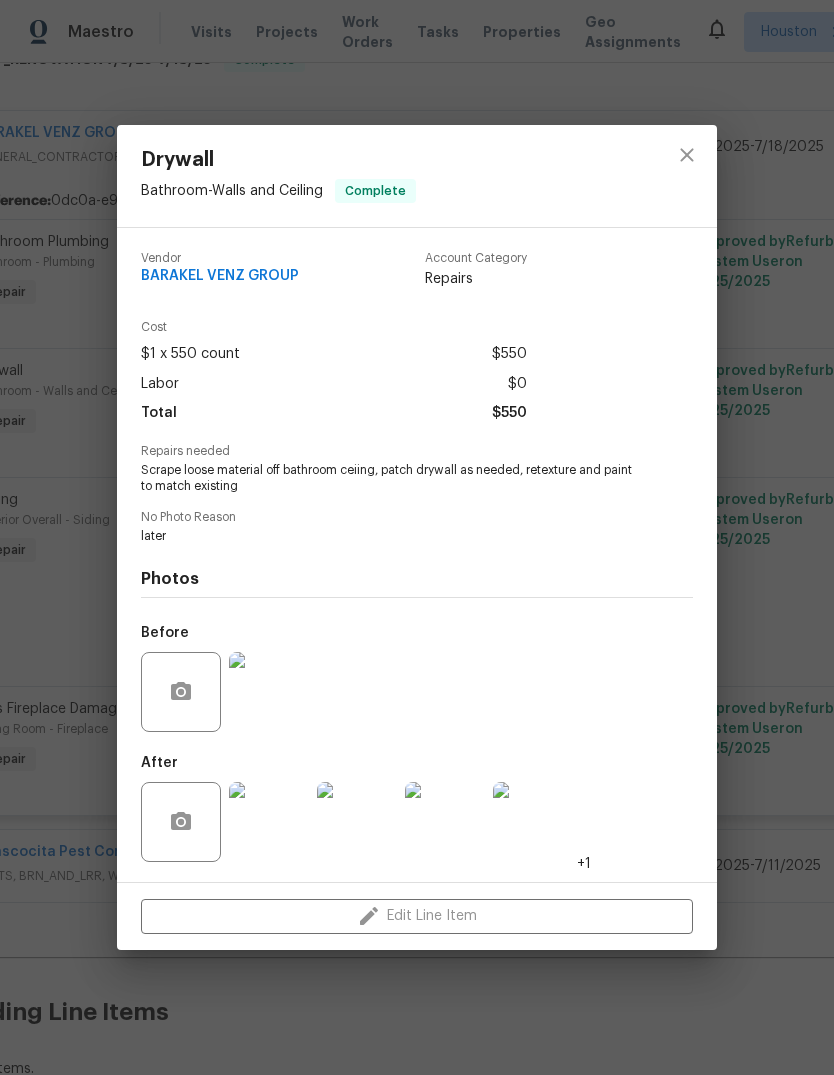 click at bounding box center (269, 822) 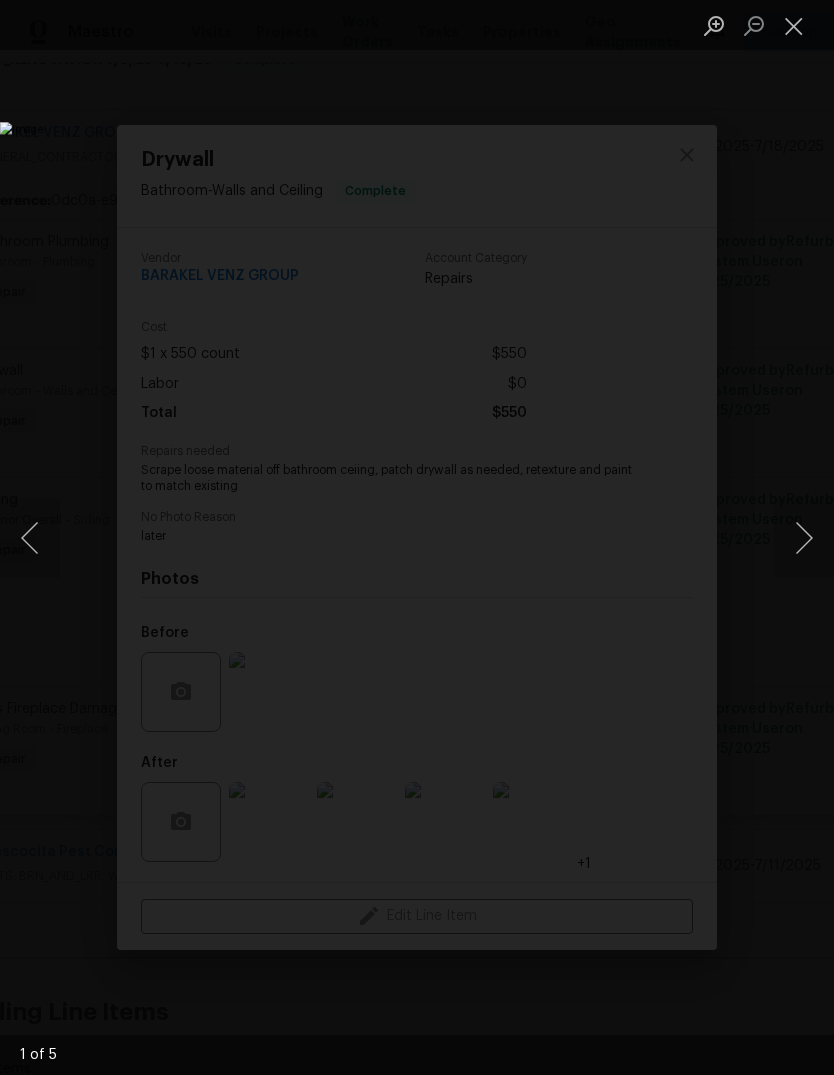 click at bounding box center [804, 538] 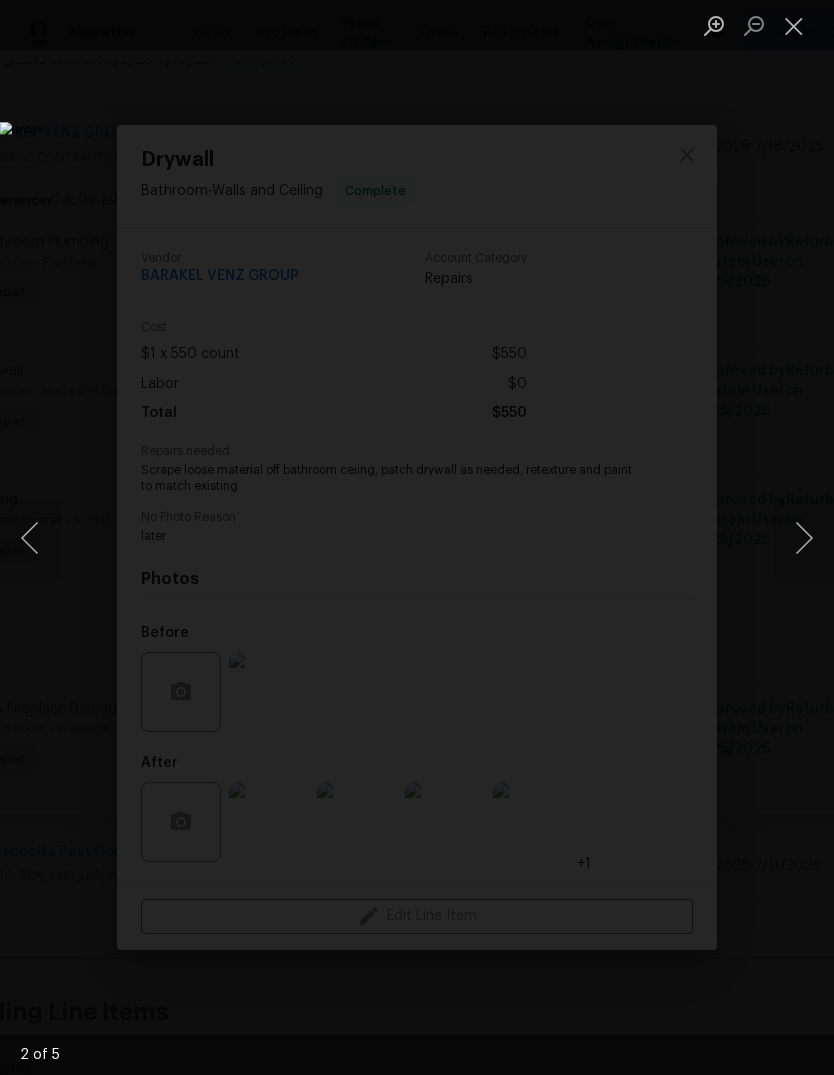 click at bounding box center (804, 538) 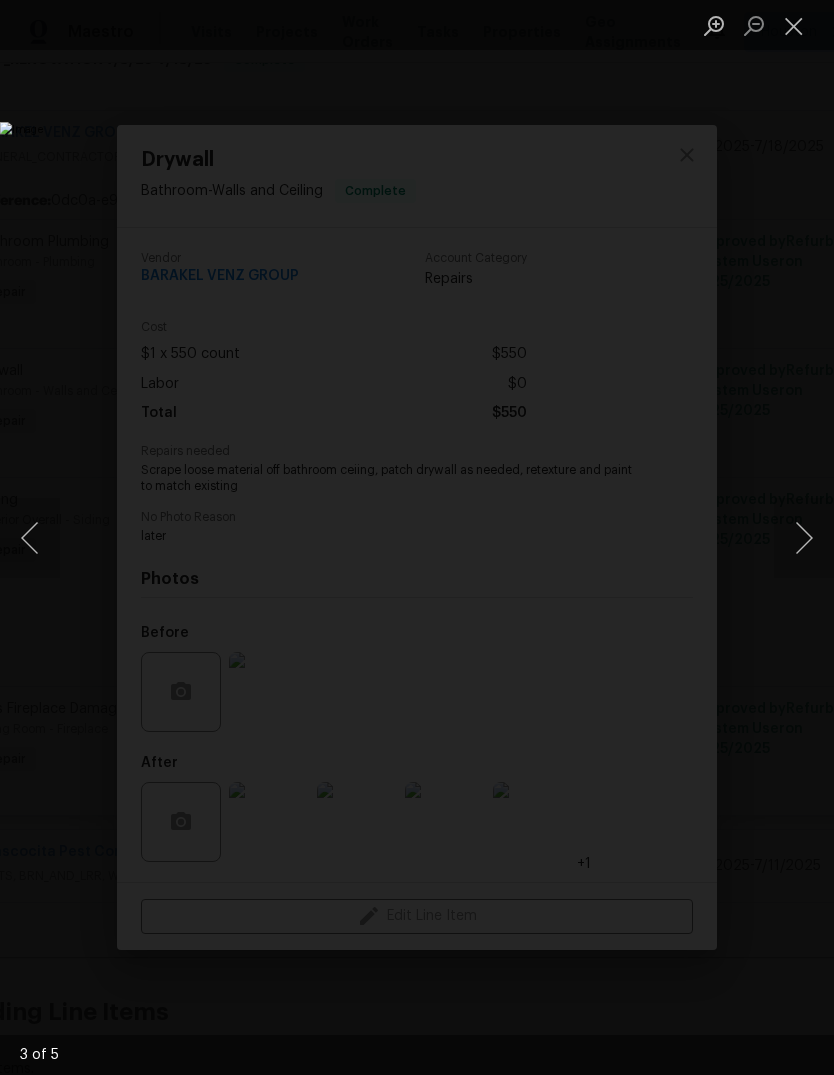 click at bounding box center [794, 25] 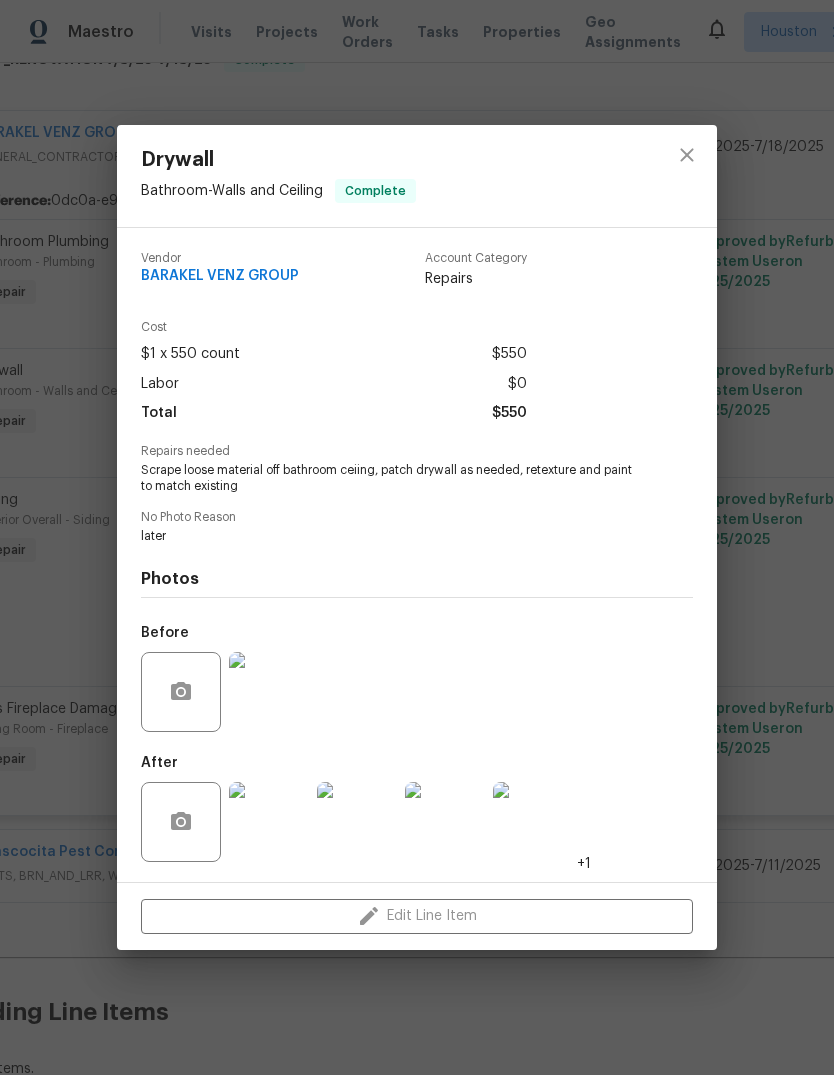 click at bounding box center [269, 692] 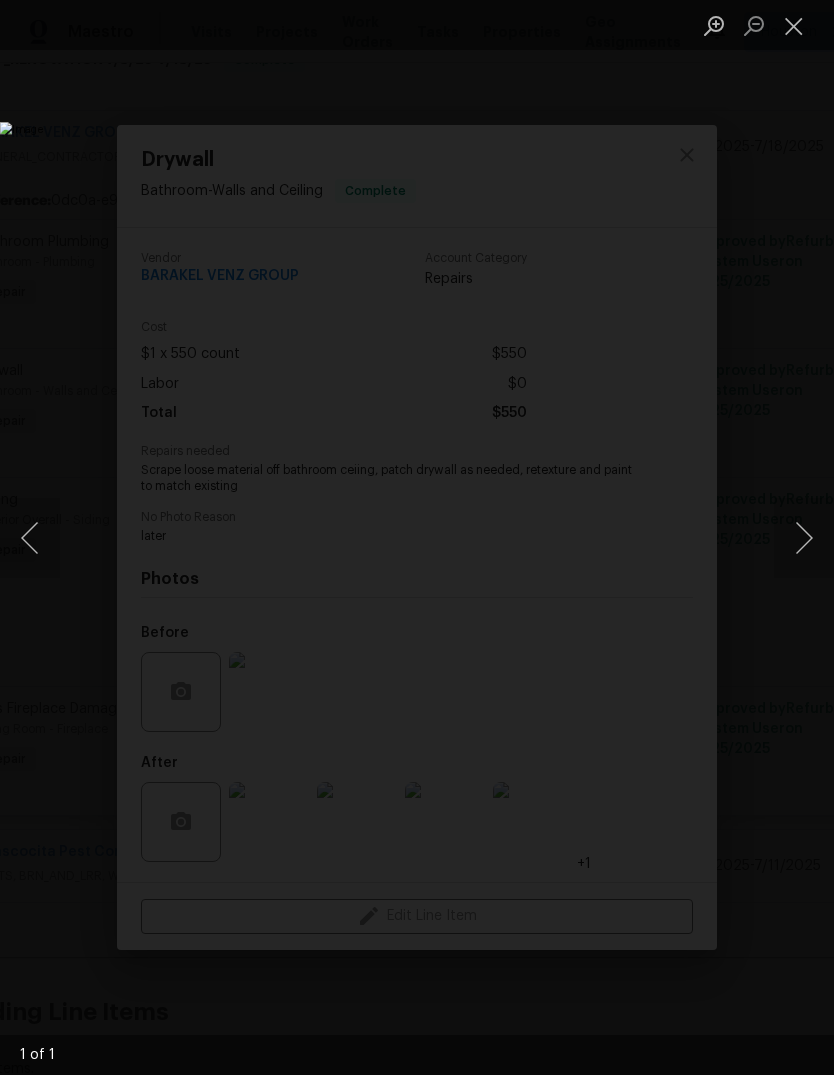 click at bounding box center [794, 25] 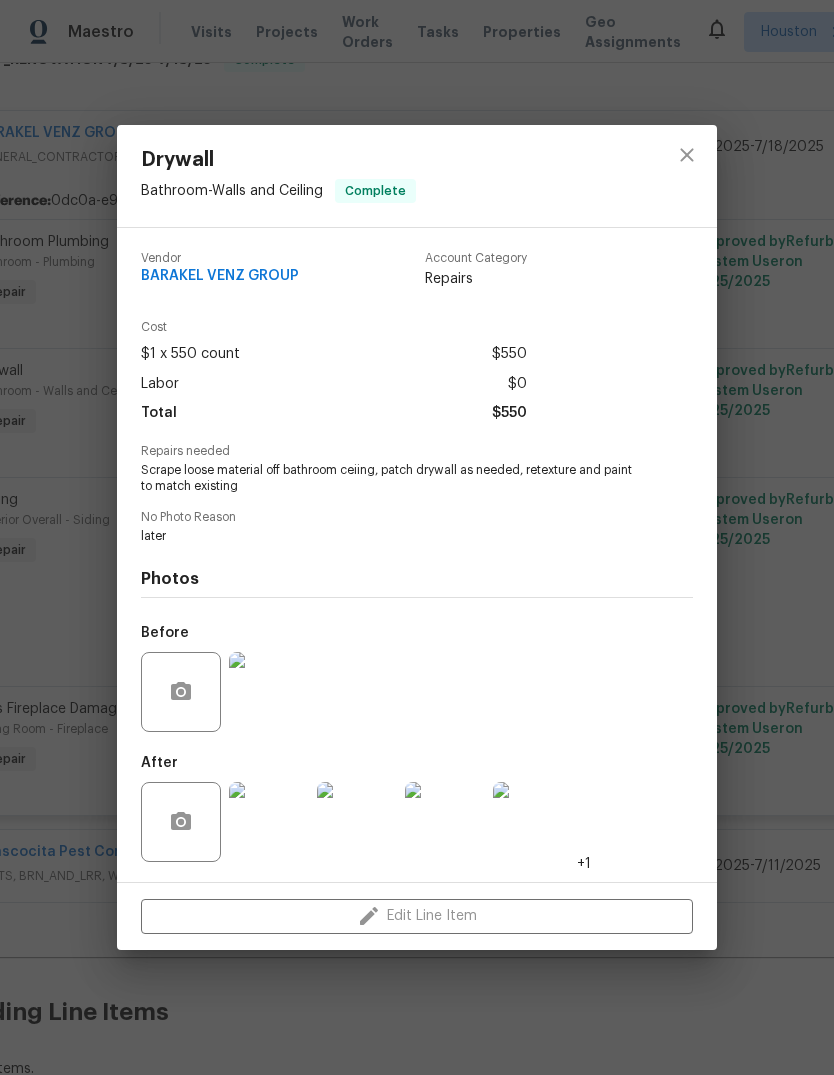 click on "Drywall Bathroom  -  Walls and Ceiling Complete Vendor BARAKEL VENZ GROUP Account Category Repairs Cost $1 x 550 count $550 Labor $0 Total $550 Repairs needed Scrape loose material off bathroom ceiing, patch drywall as needed, retexture and paint to match existing No Photo Reason later Photos Before After  +1  Edit Line Item" at bounding box center (417, 537) 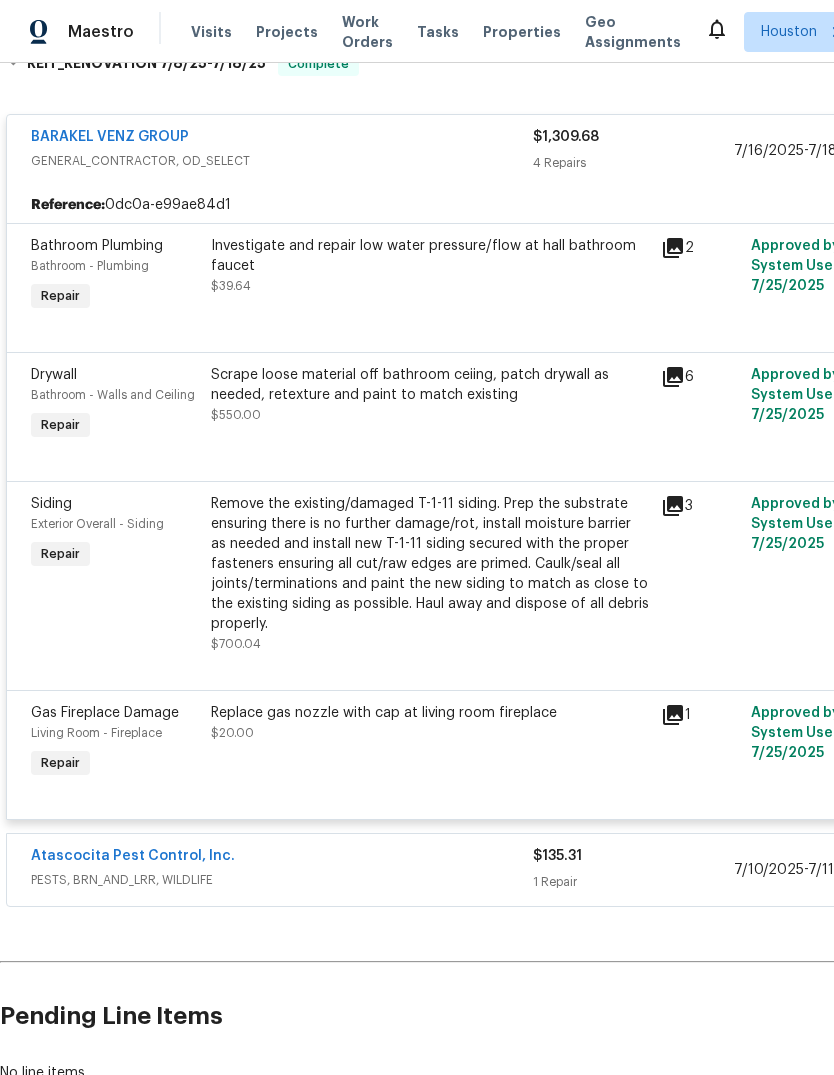 scroll, scrollTop: 366, scrollLeft: 0, axis: vertical 